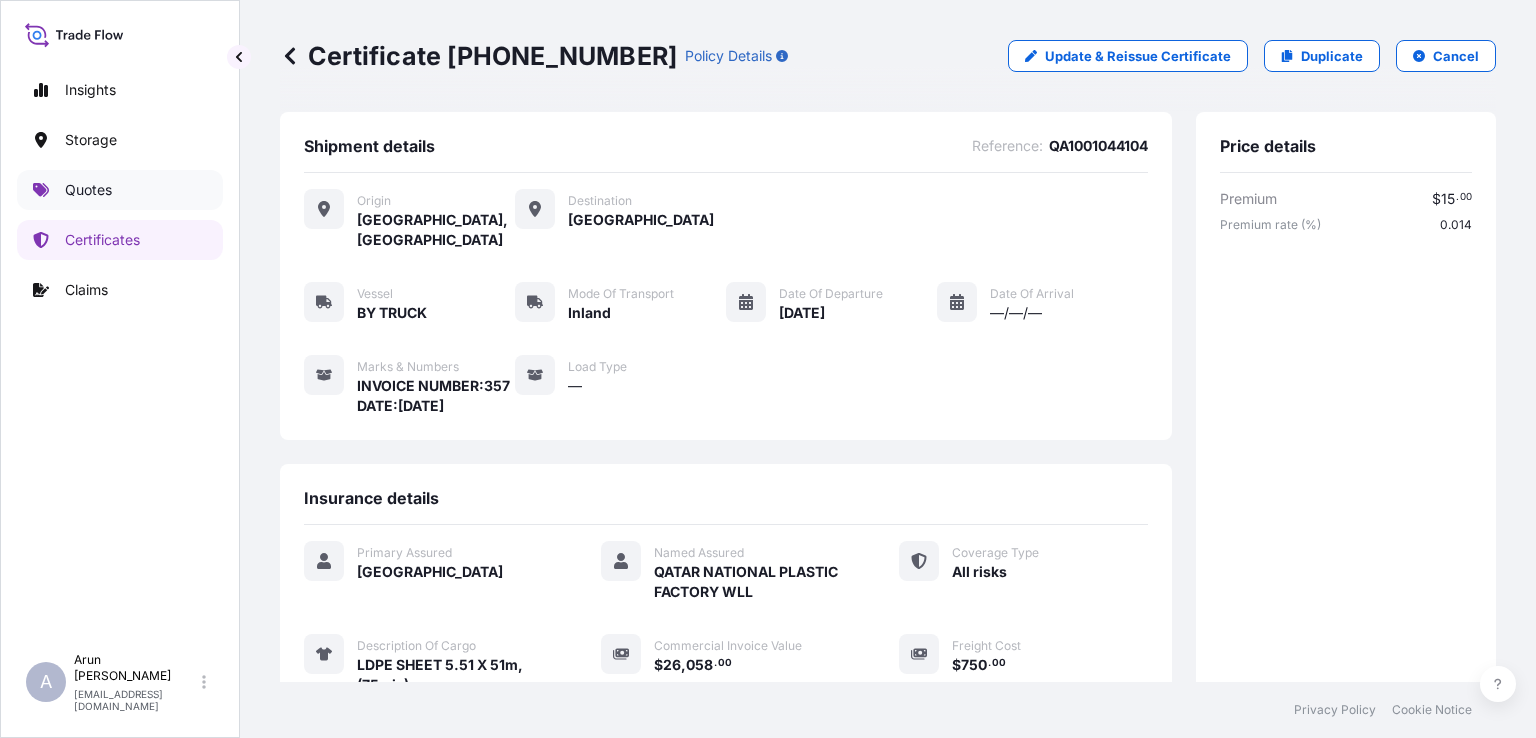 click on "Quotes" at bounding box center [88, 190] 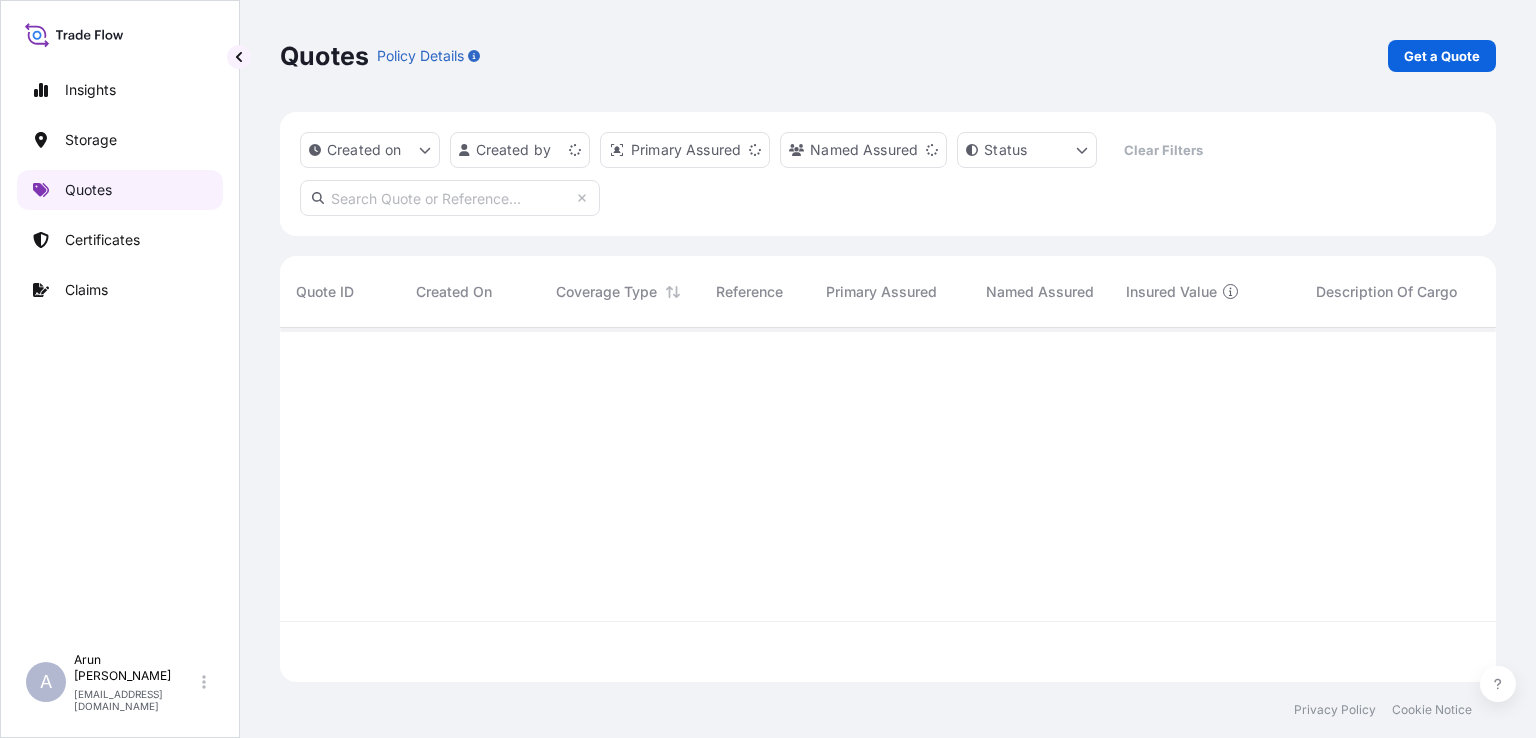 scroll, scrollTop: 16, scrollLeft: 16, axis: both 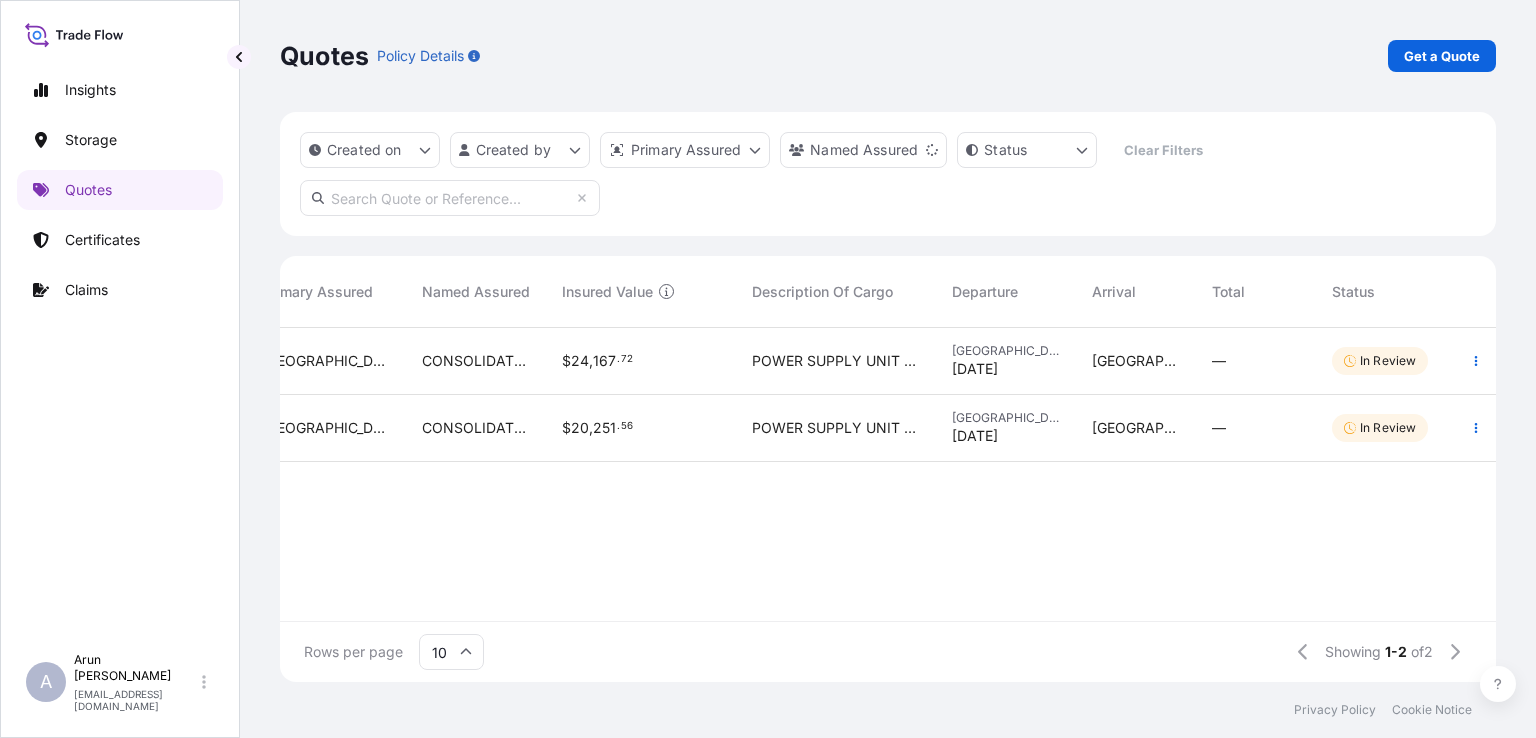 click on "In Review" at bounding box center (1388, 361) 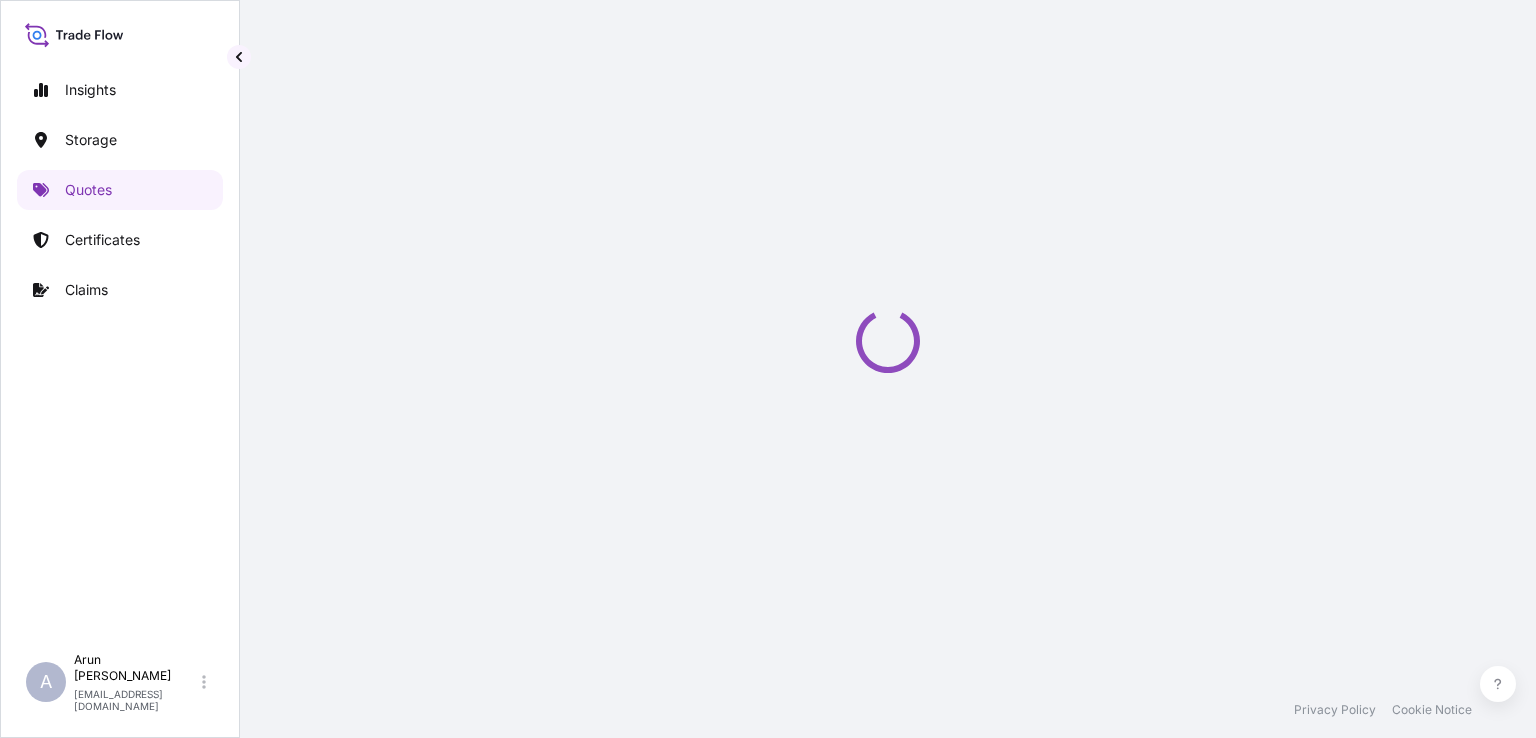 select on "Inland" 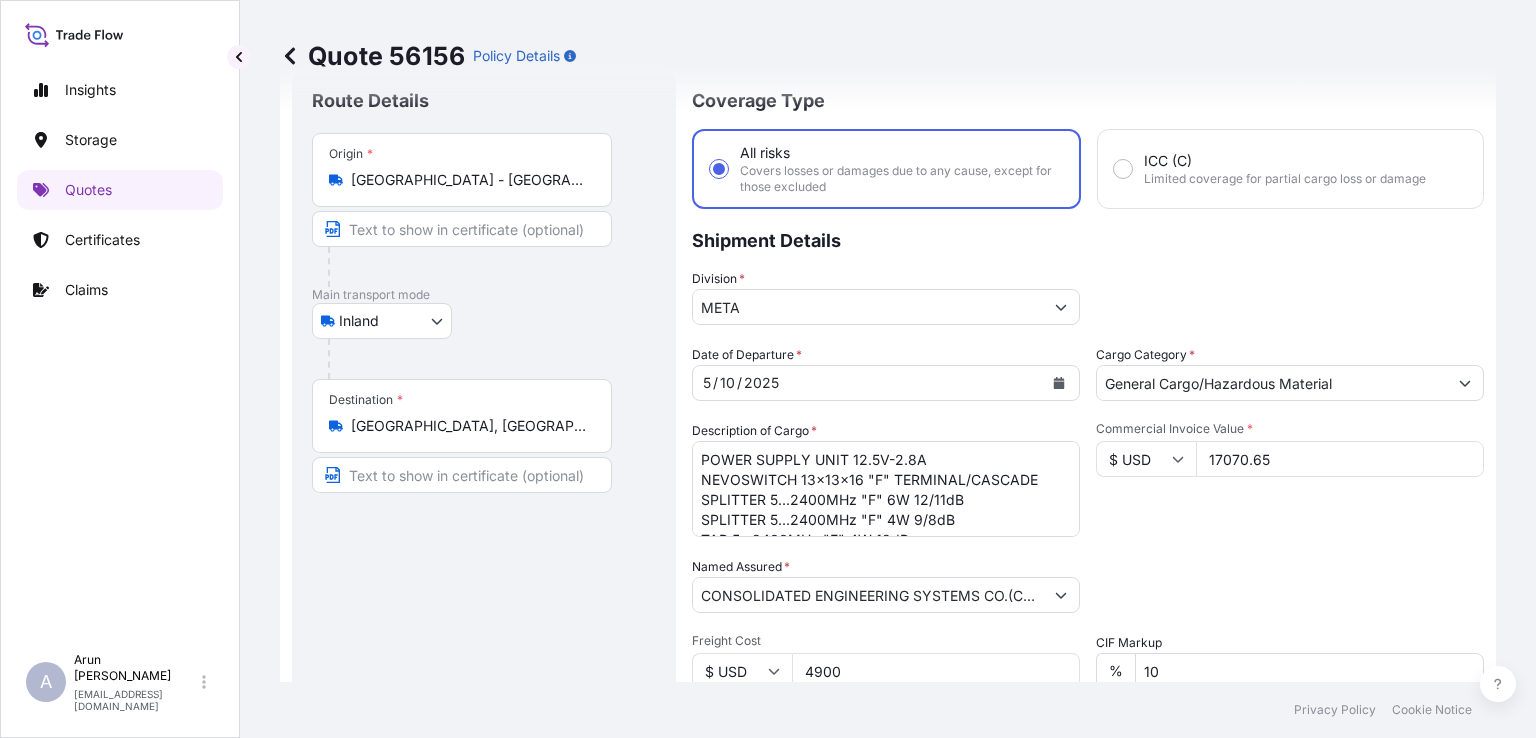 scroll, scrollTop: 100, scrollLeft: 0, axis: vertical 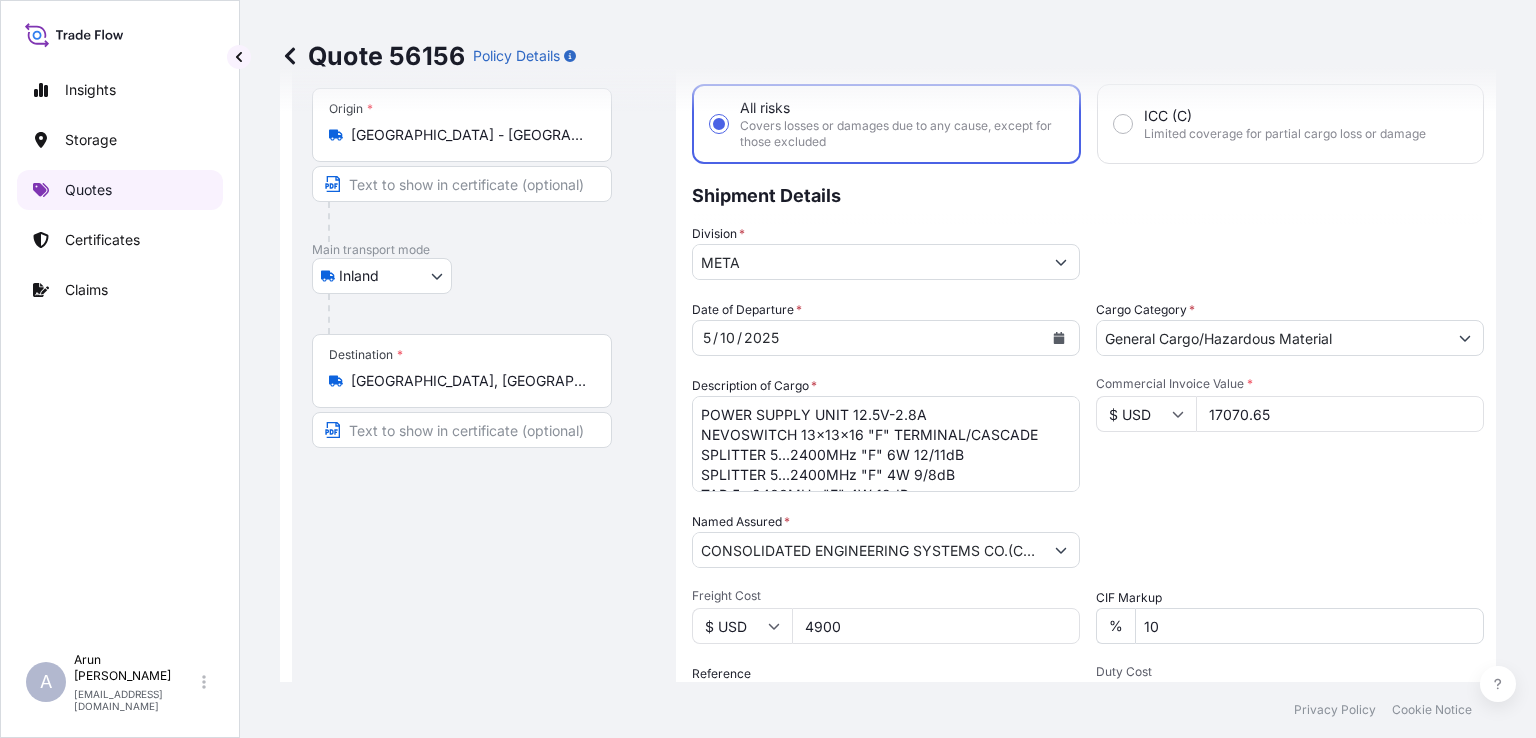 click on "Quotes" at bounding box center [88, 190] 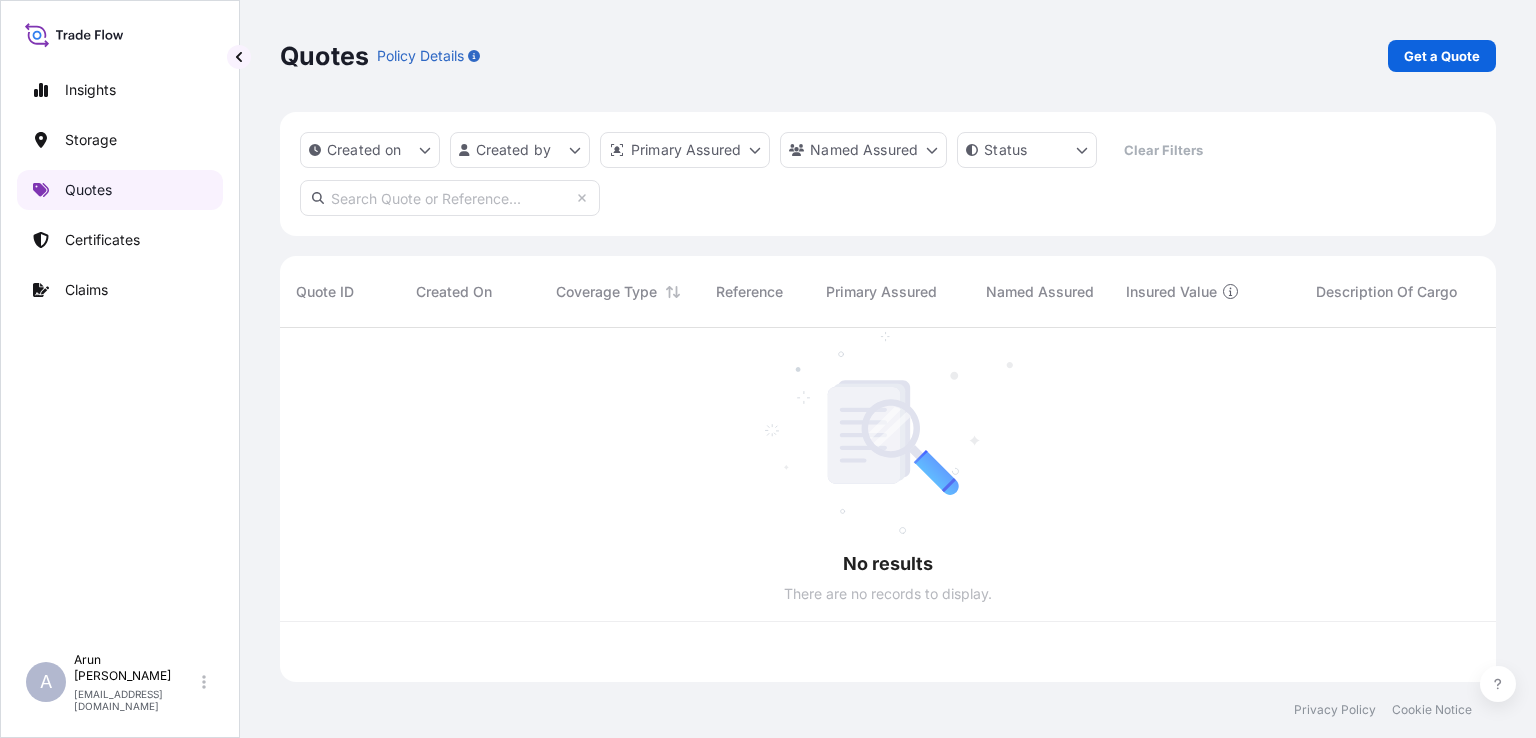 scroll, scrollTop: 0, scrollLeft: 0, axis: both 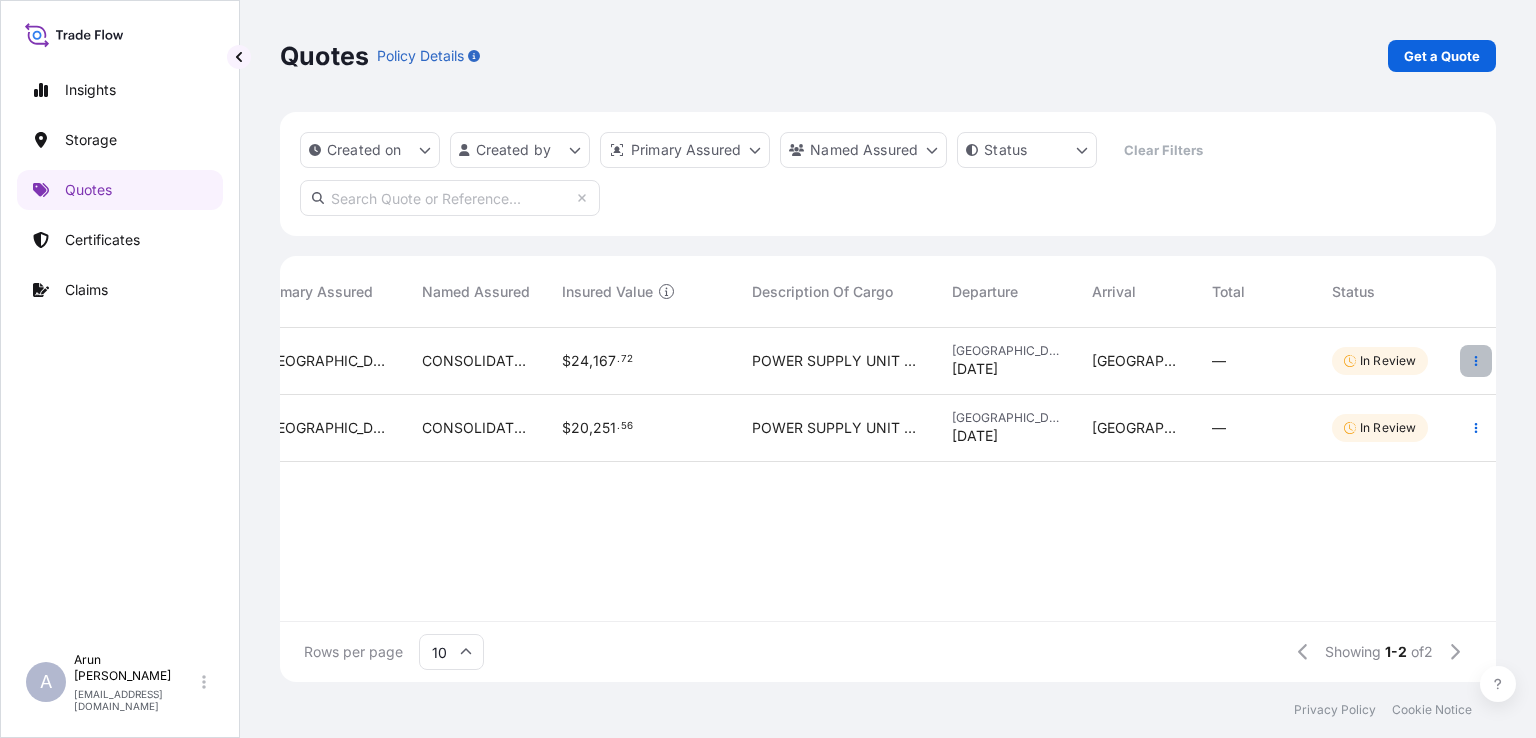 click 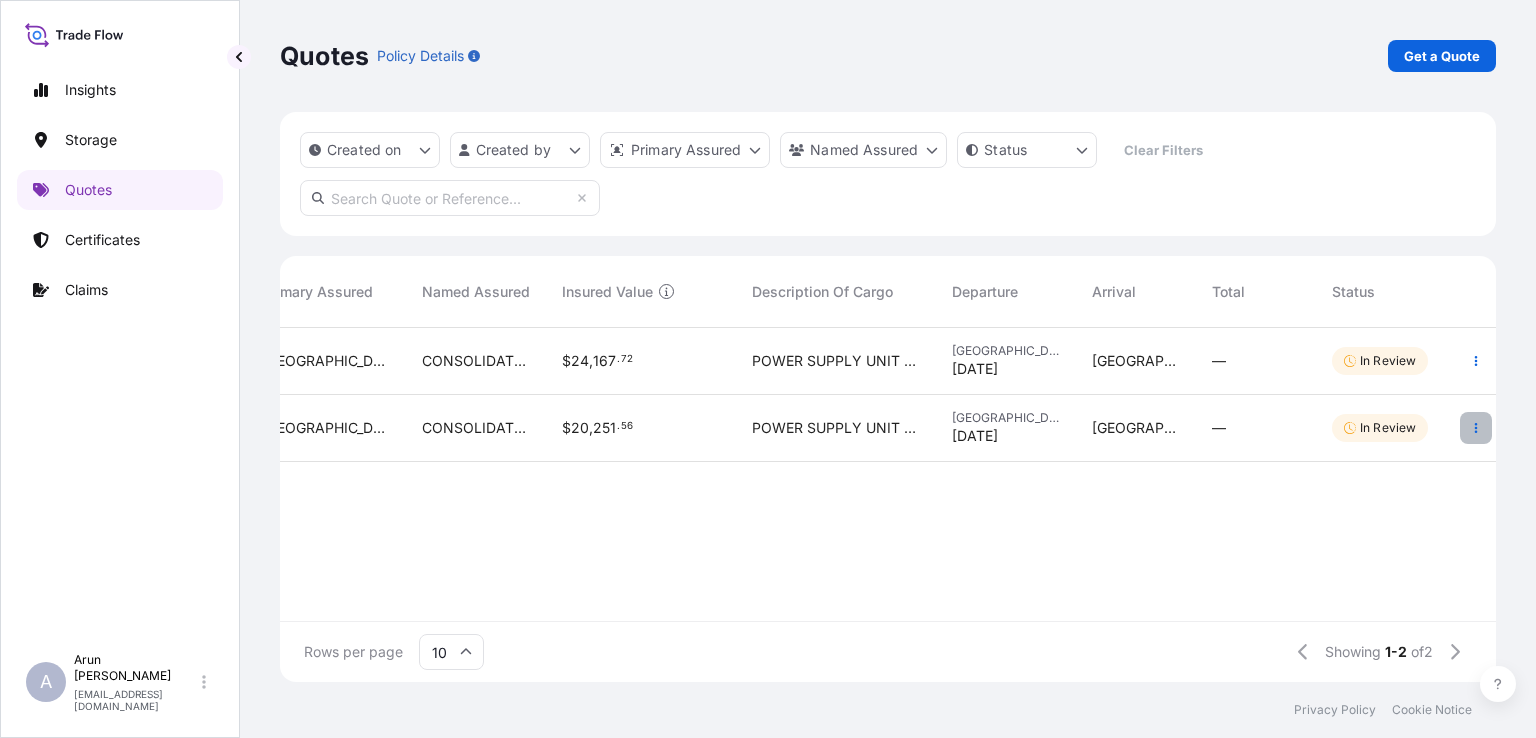 click 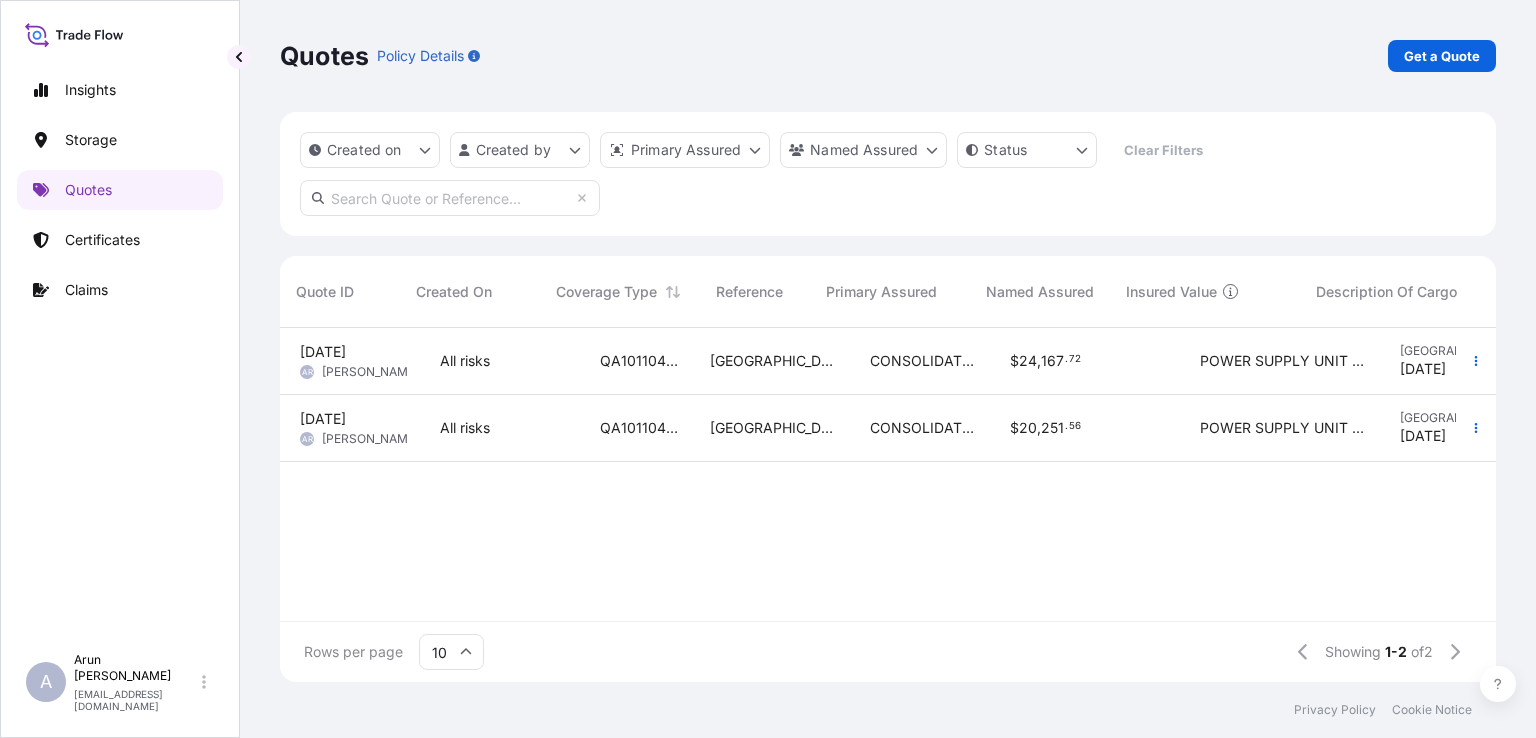 scroll, scrollTop: 0, scrollLeft: 0, axis: both 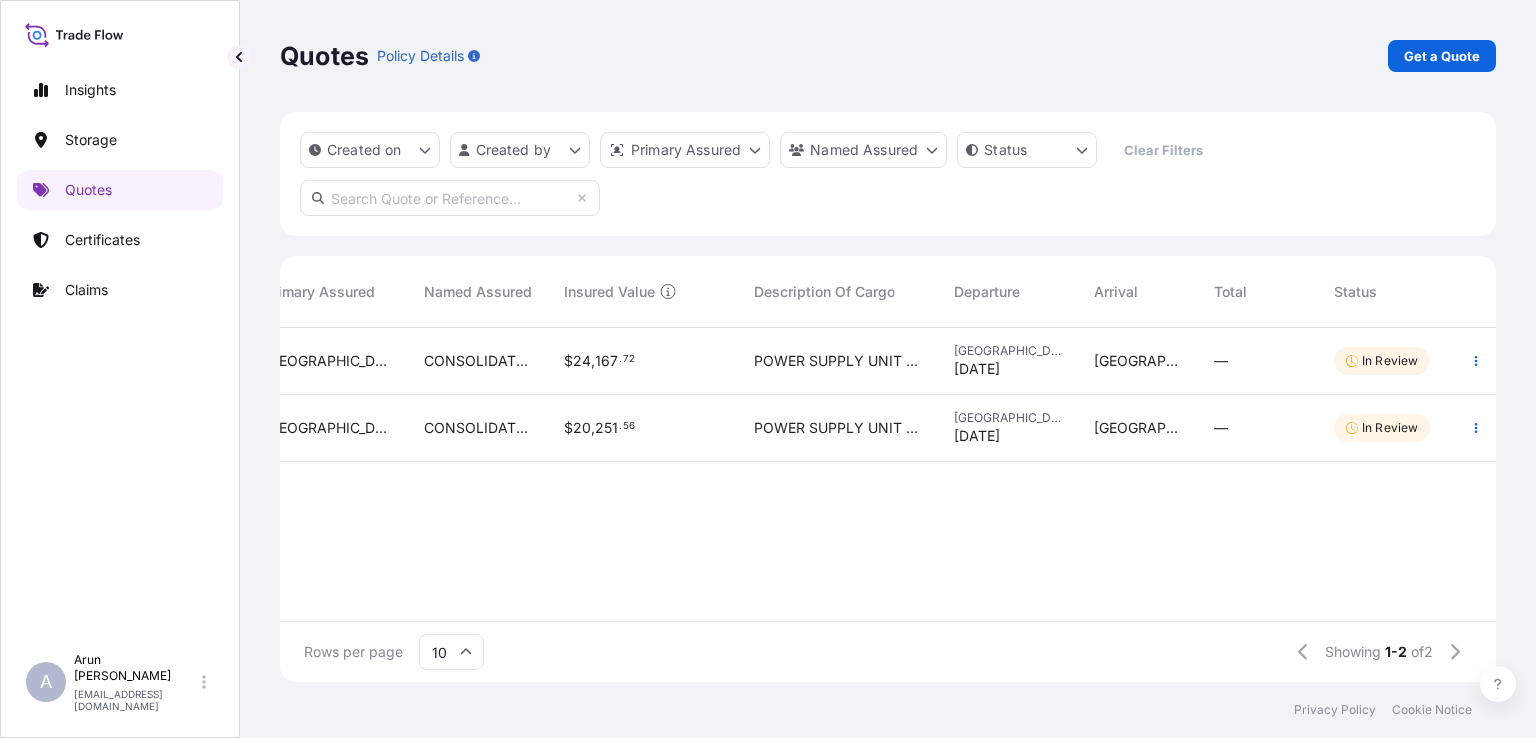 click on "POWER SUPPLY UNIT 12.5V-2.8A
NEVOSWITCH 13x13x16 "F" TERMINAL/CASCADE
SPLITTER 5...2400MHz "F" 6W 12/11dB
SPLITTER 5...2400MHz "F" 4W 9/8dB
TAP 5...2400MHz "F" 4W 12dB" at bounding box center [838, 361] 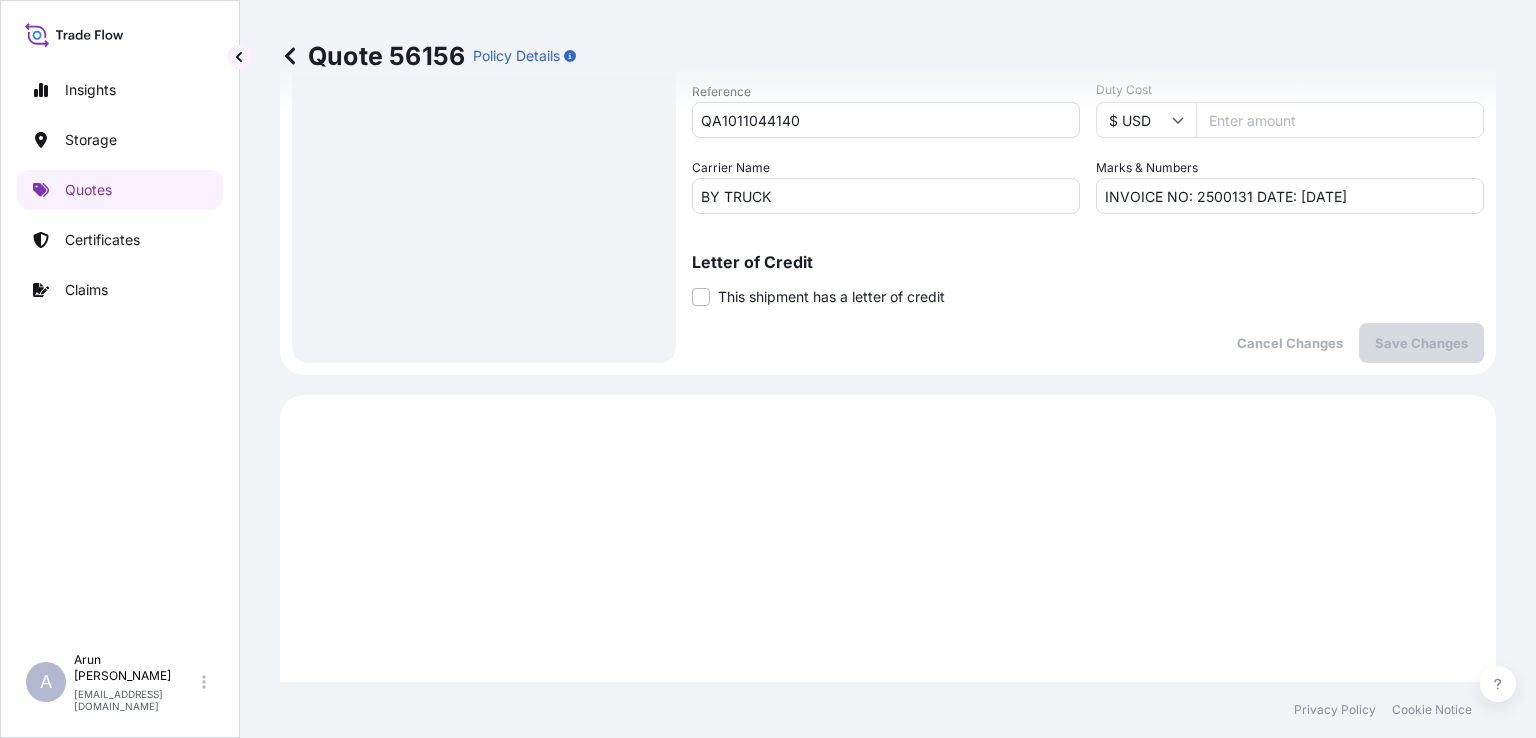 scroll, scrollTop: 675, scrollLeft: 0, axis: vertical 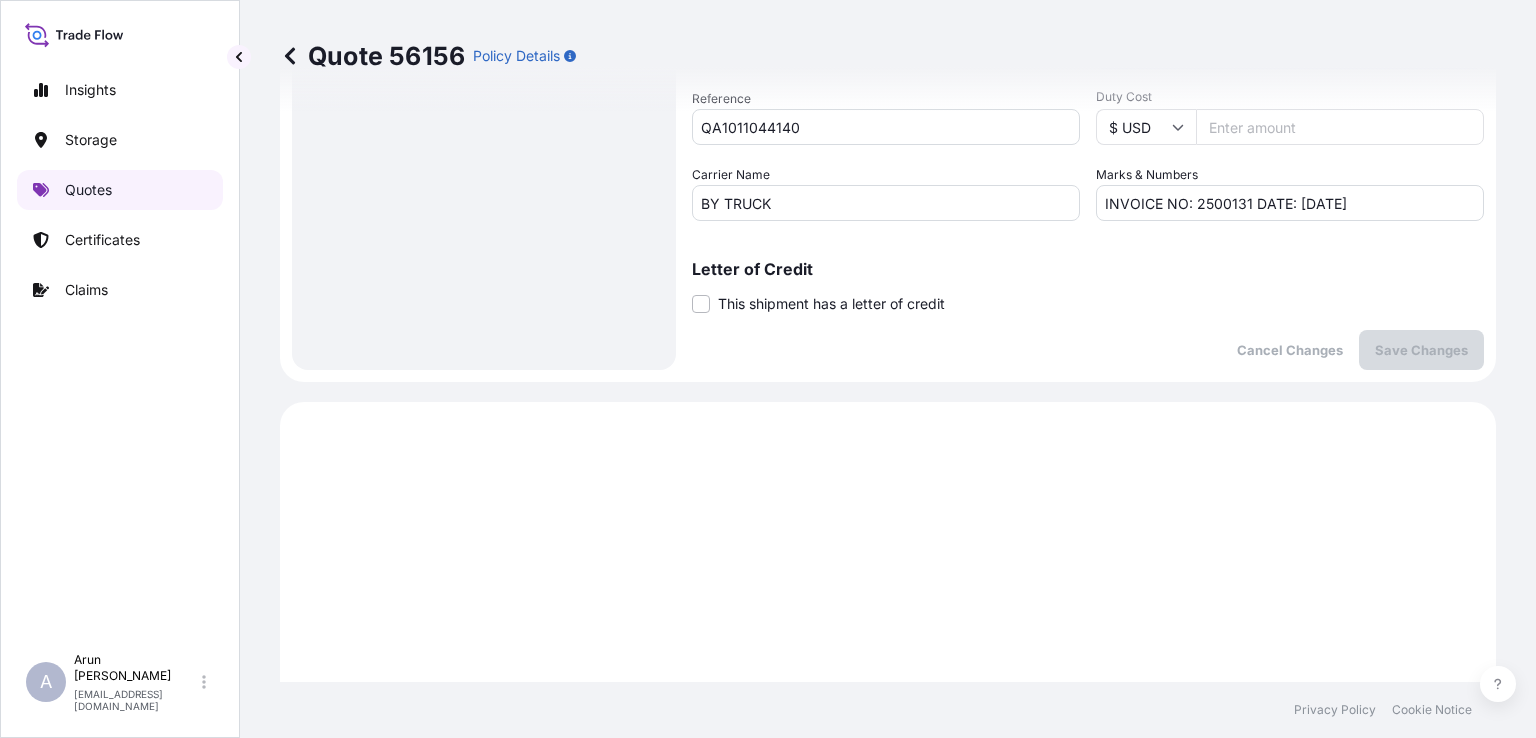 click on "Quotes" at bounding box center (88, 190) 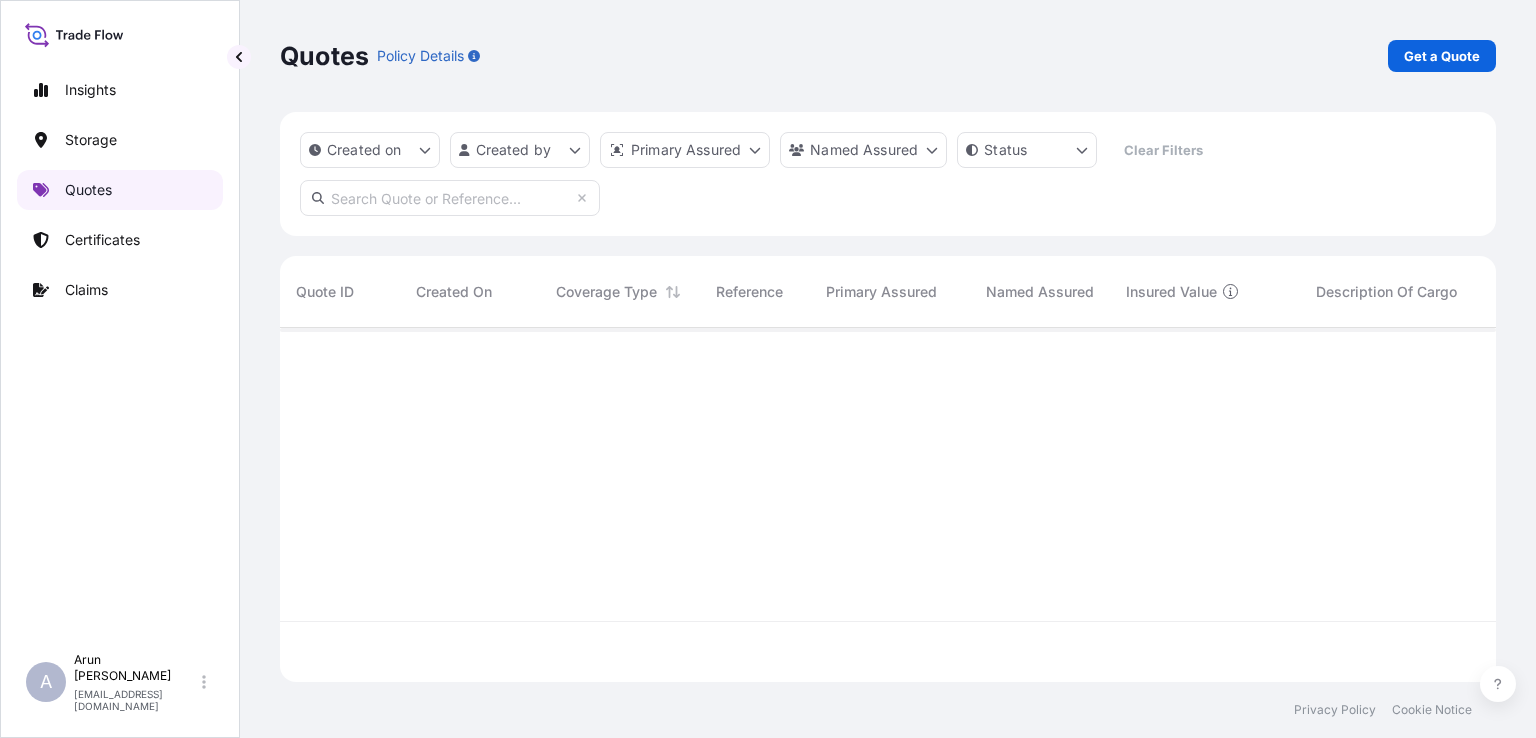 scroll, scrollTop: 16, scrollLeft: 16, axis: both 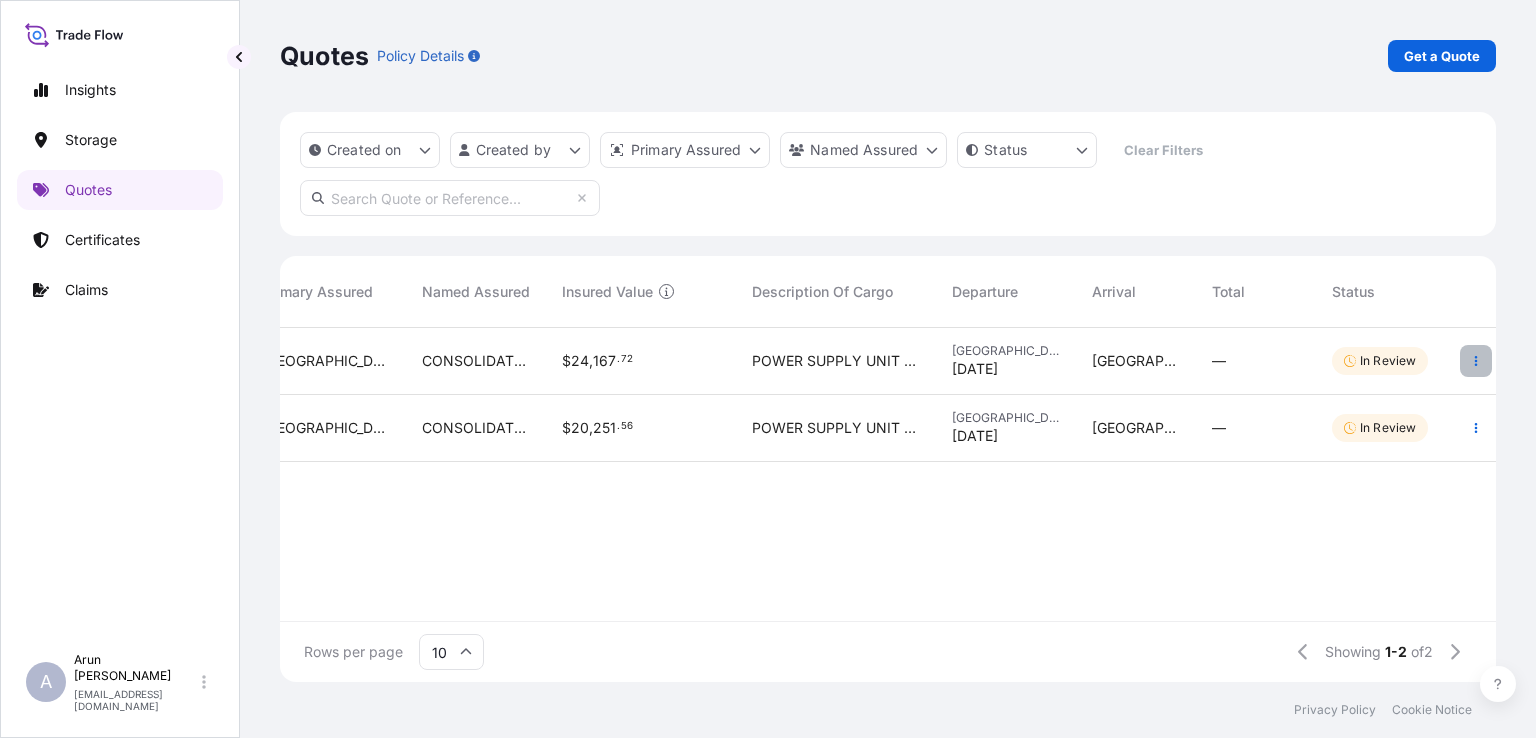 click 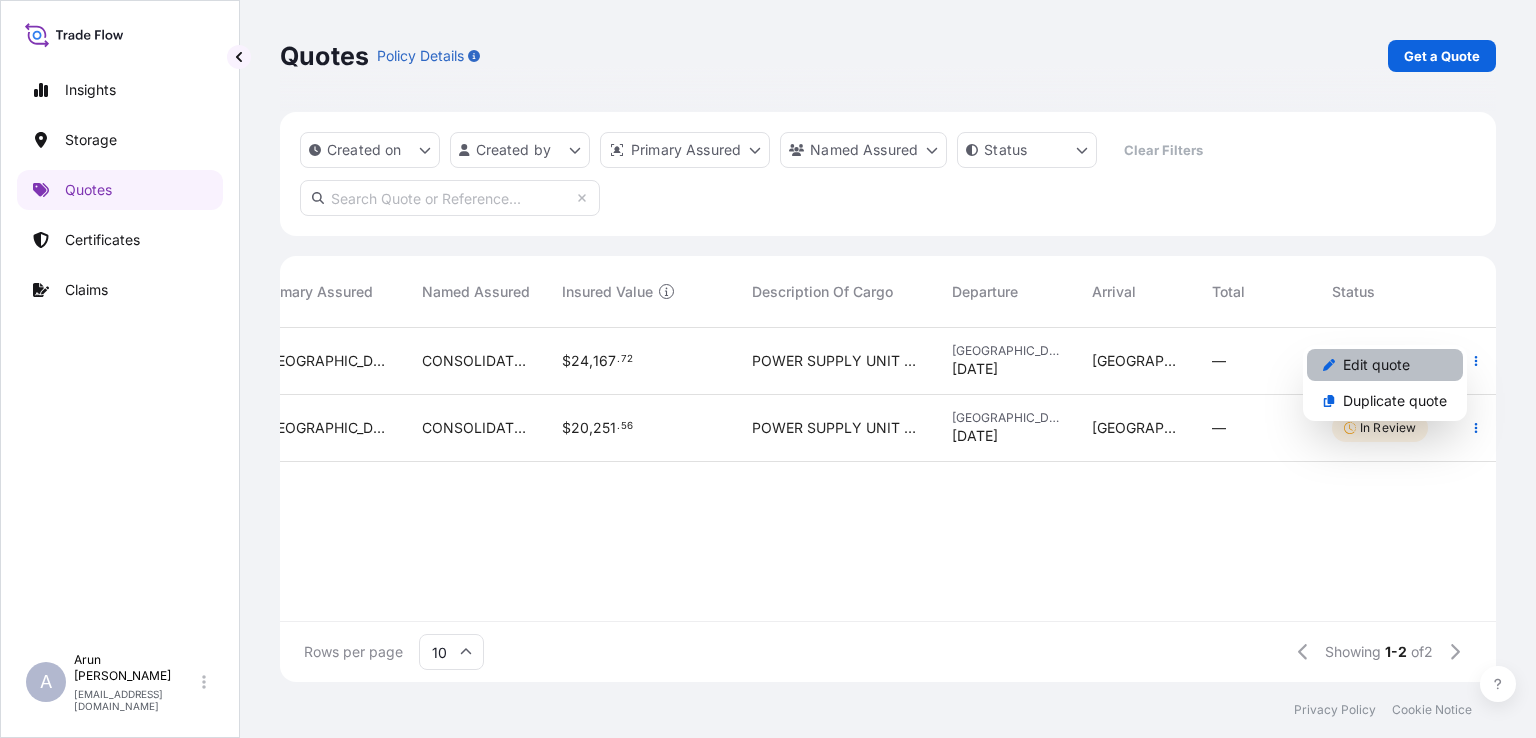 click on "Edit quote" at bounding box center (1376, 365) 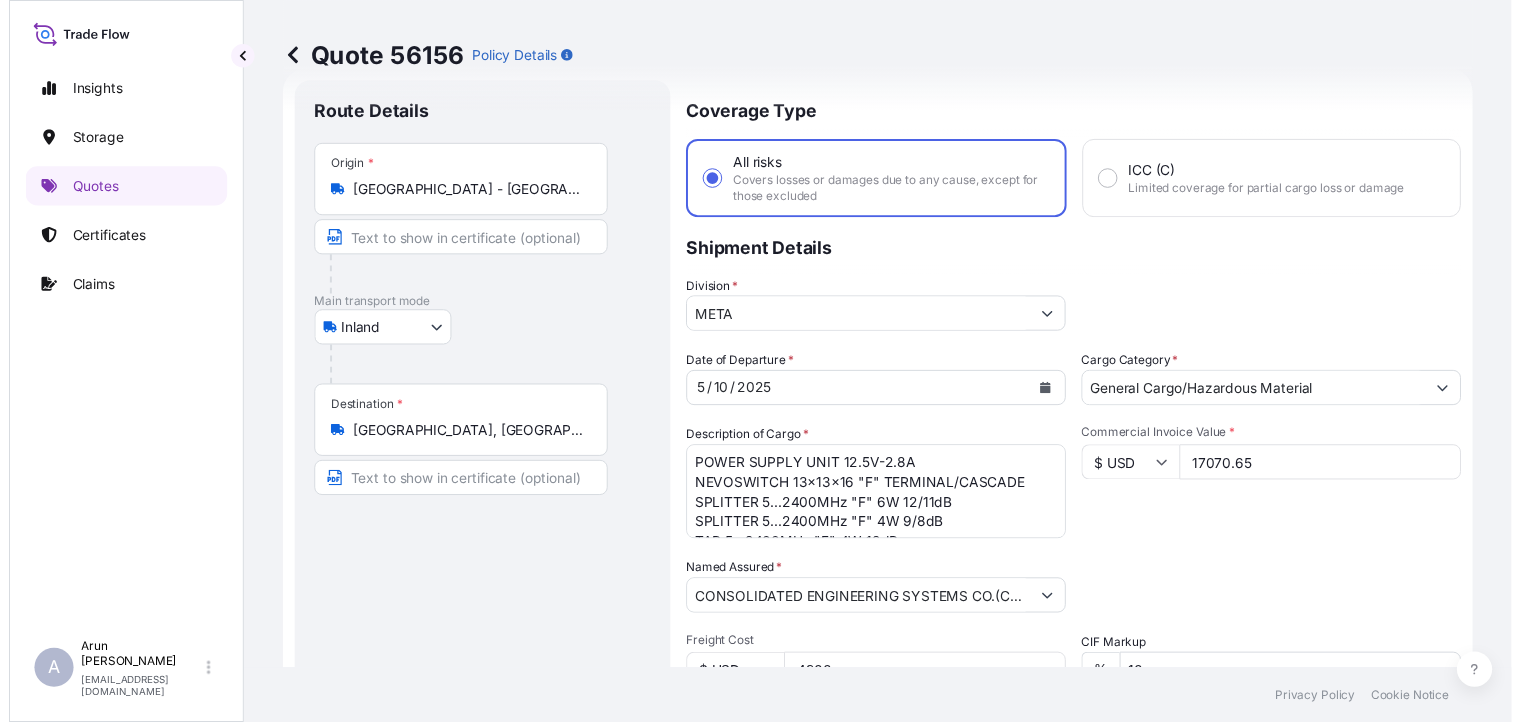 scroll, scrollTop: 0, scrollLeft: 0, axis: both 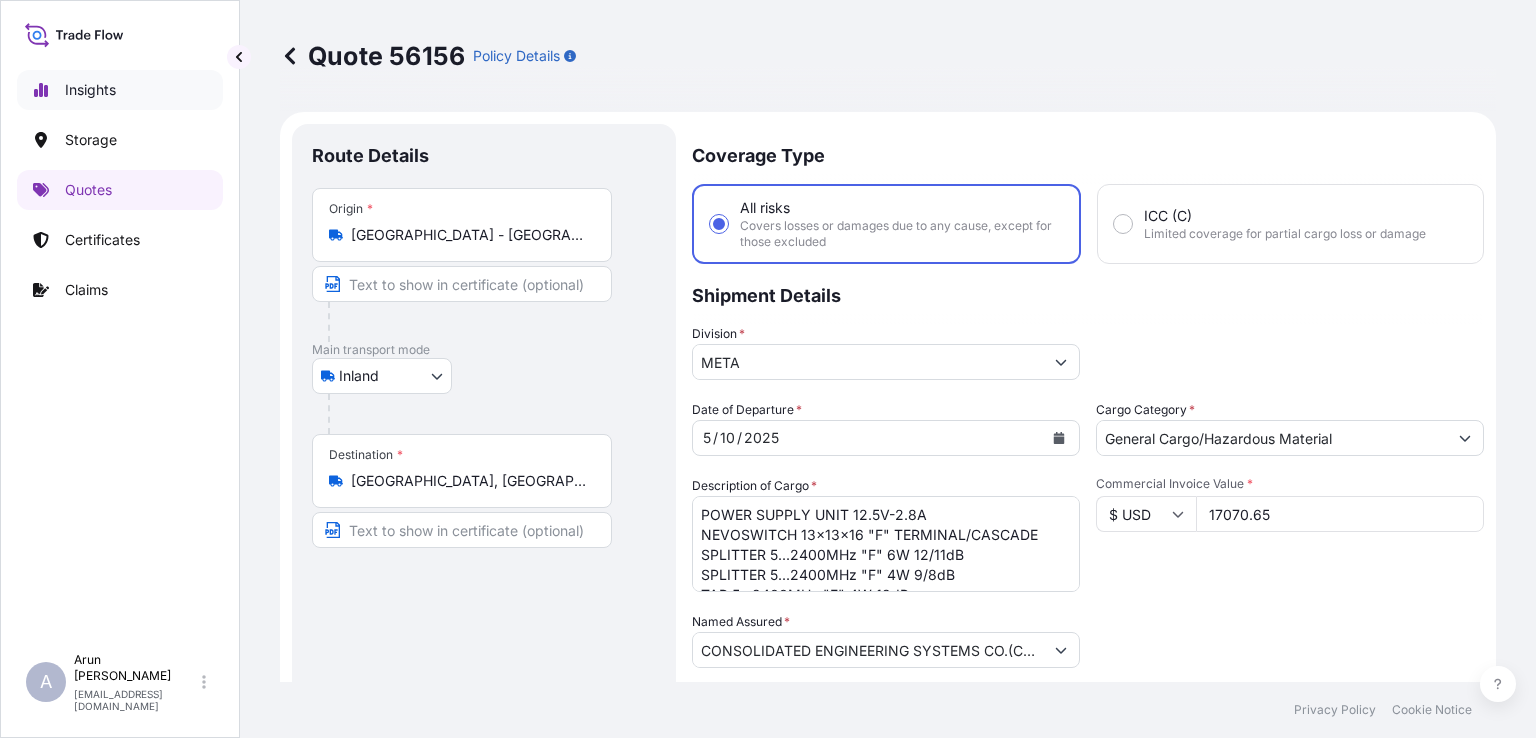 click on "Insights" at bounding box center [120, 90] 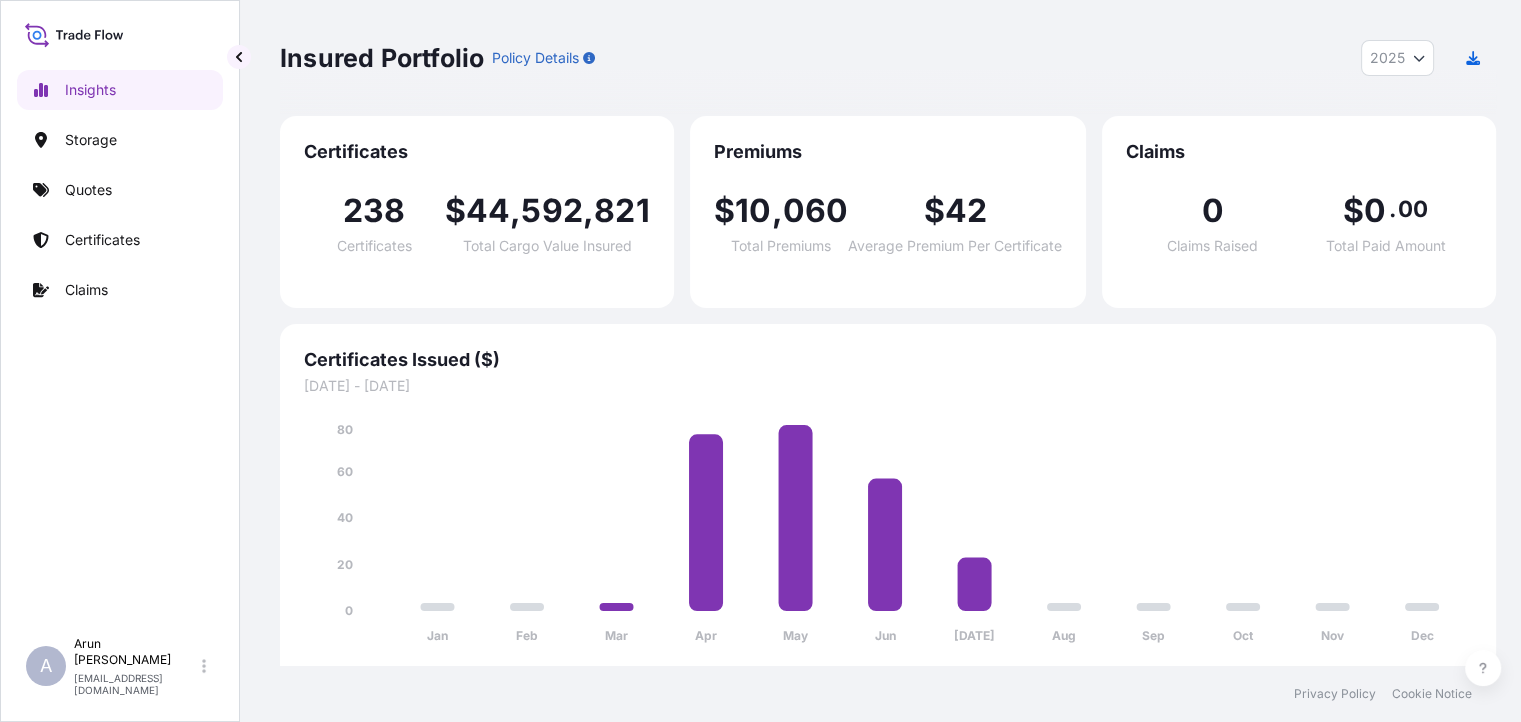 scroll, scrollTop: 0, scrollLeft: 0, axis: both 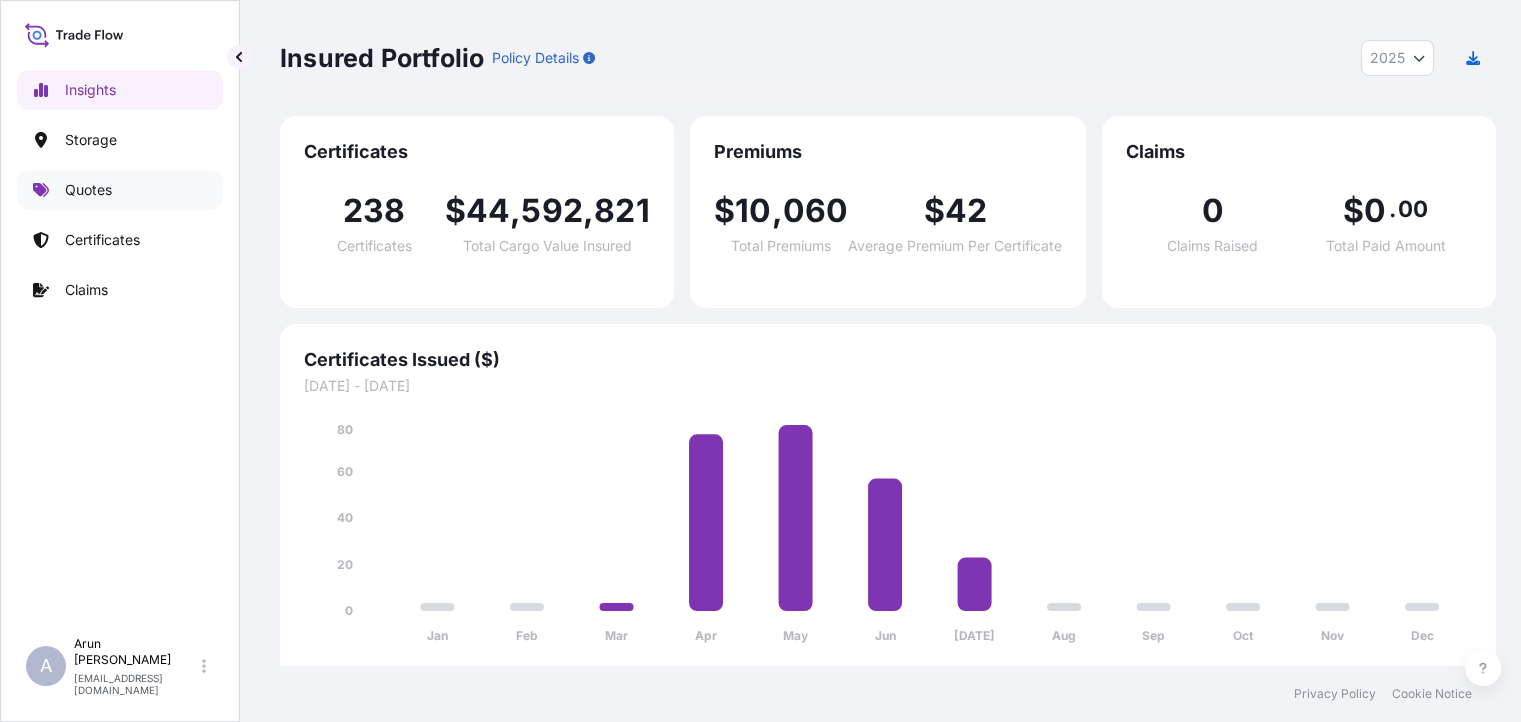 click on "Quotes" at bounding box center [120, 190] 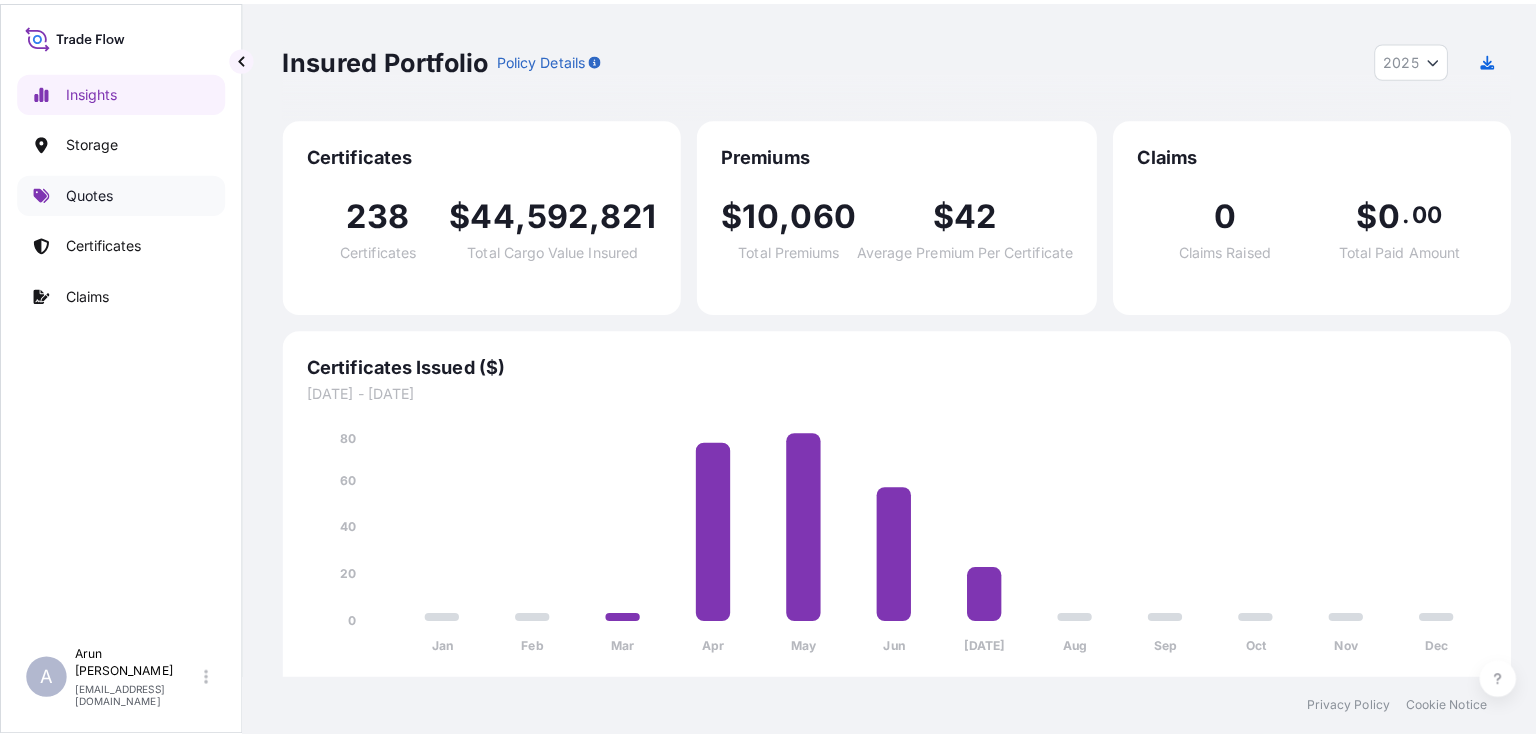 scroll, scrollTop: 0, scrollLeft: 0, axis: both 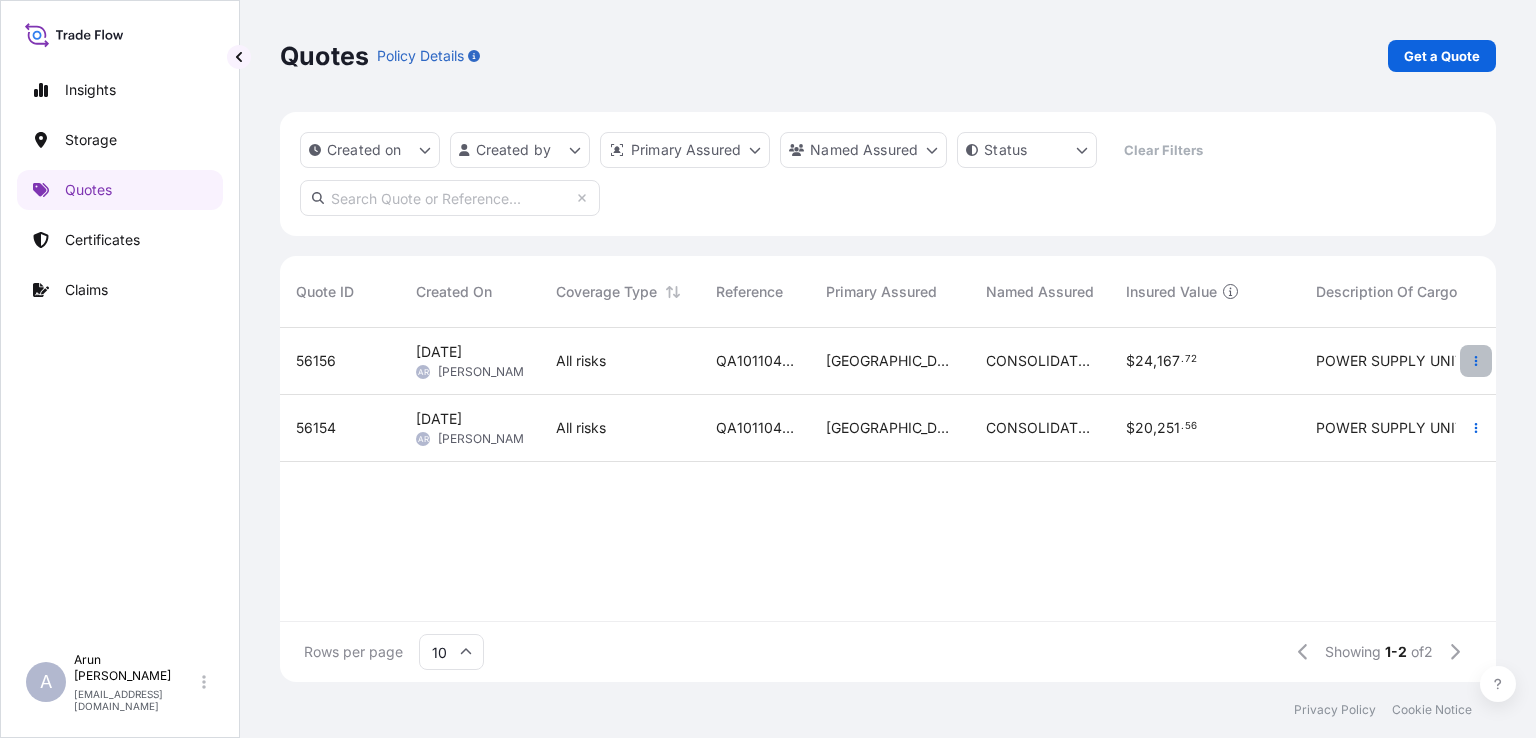 click at bounding box center [1476, 361] 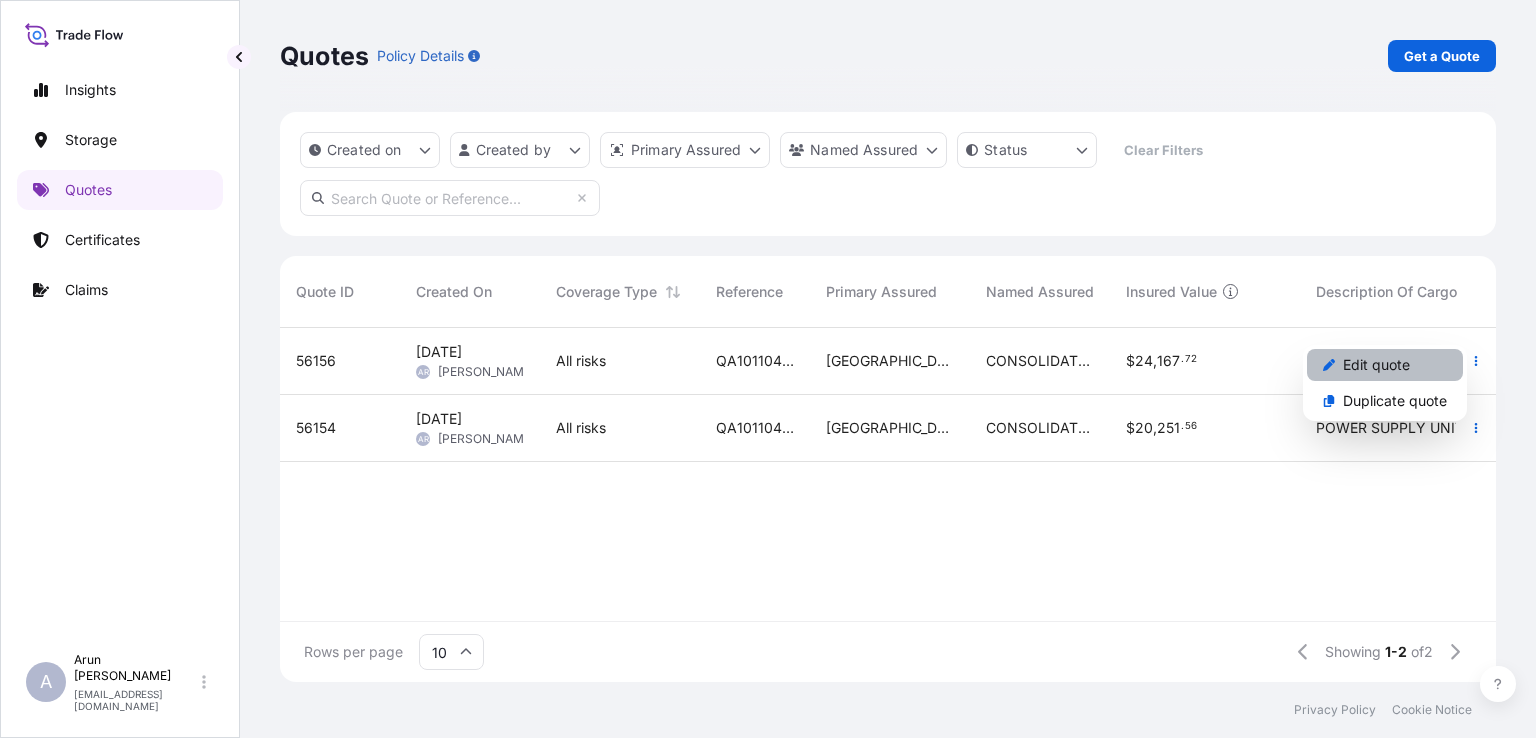 click on "Edit quote" at bounding box center (1376, 365) 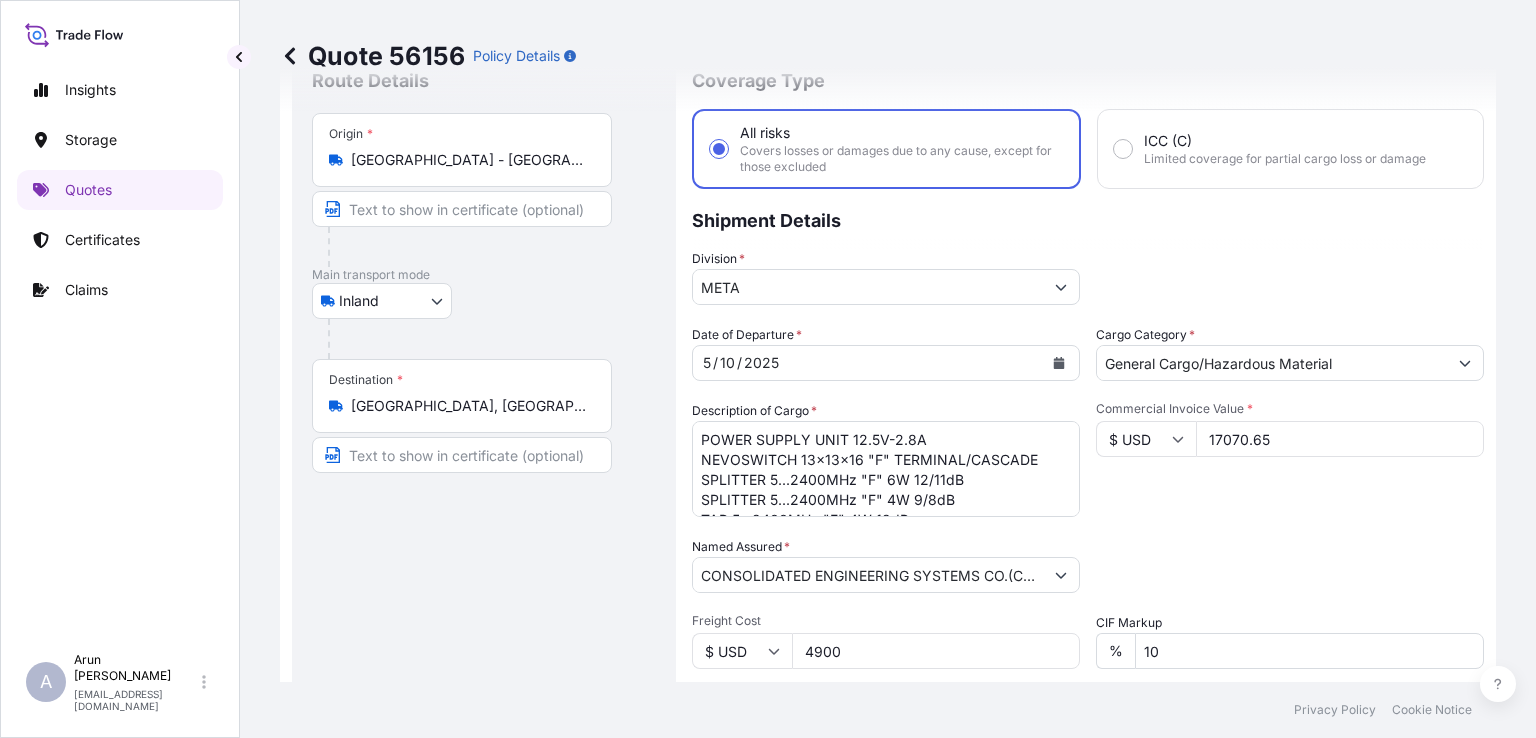 scroll, scrollTop: 0, scrollLeft: 0, axis: both 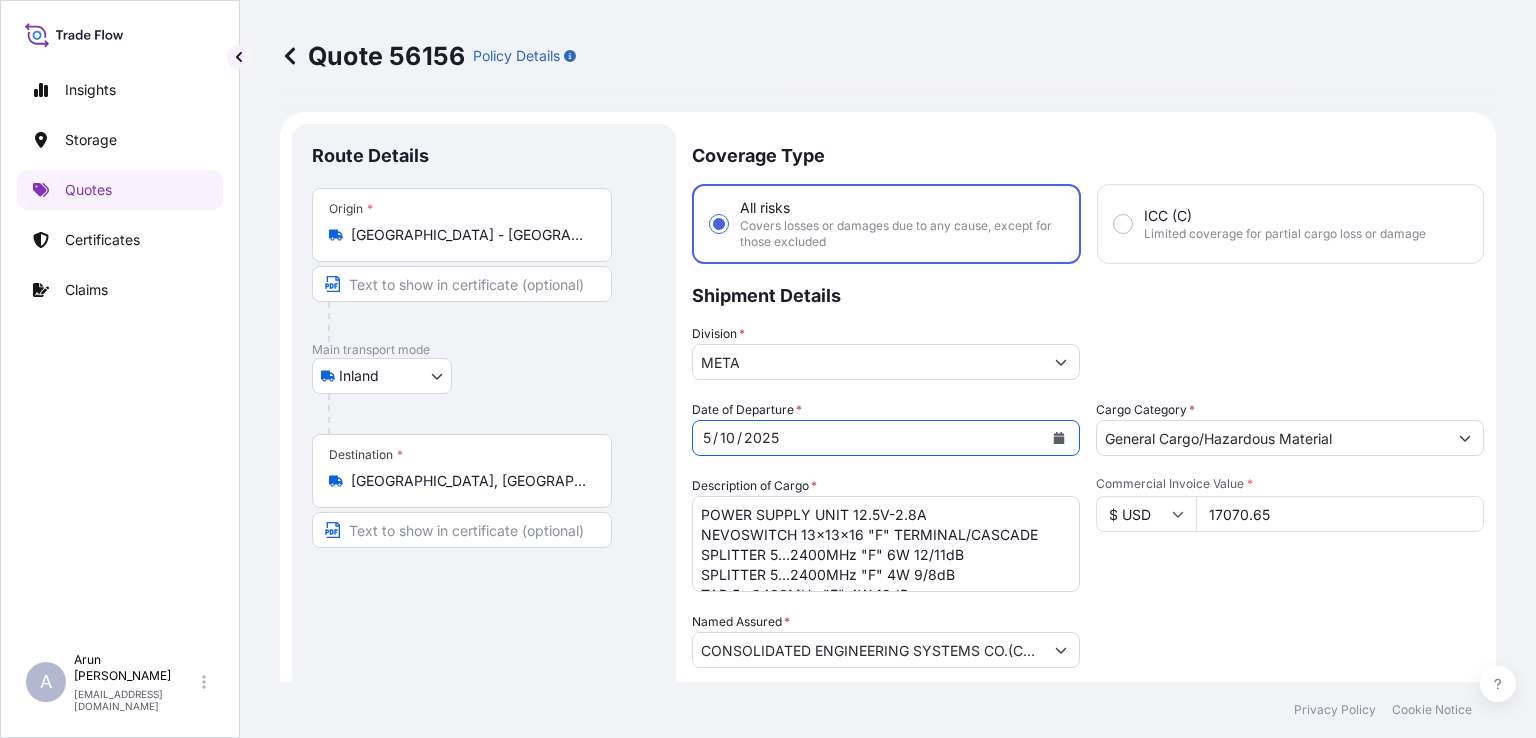 click on "[DATE]" at bounding box center [868, 438] 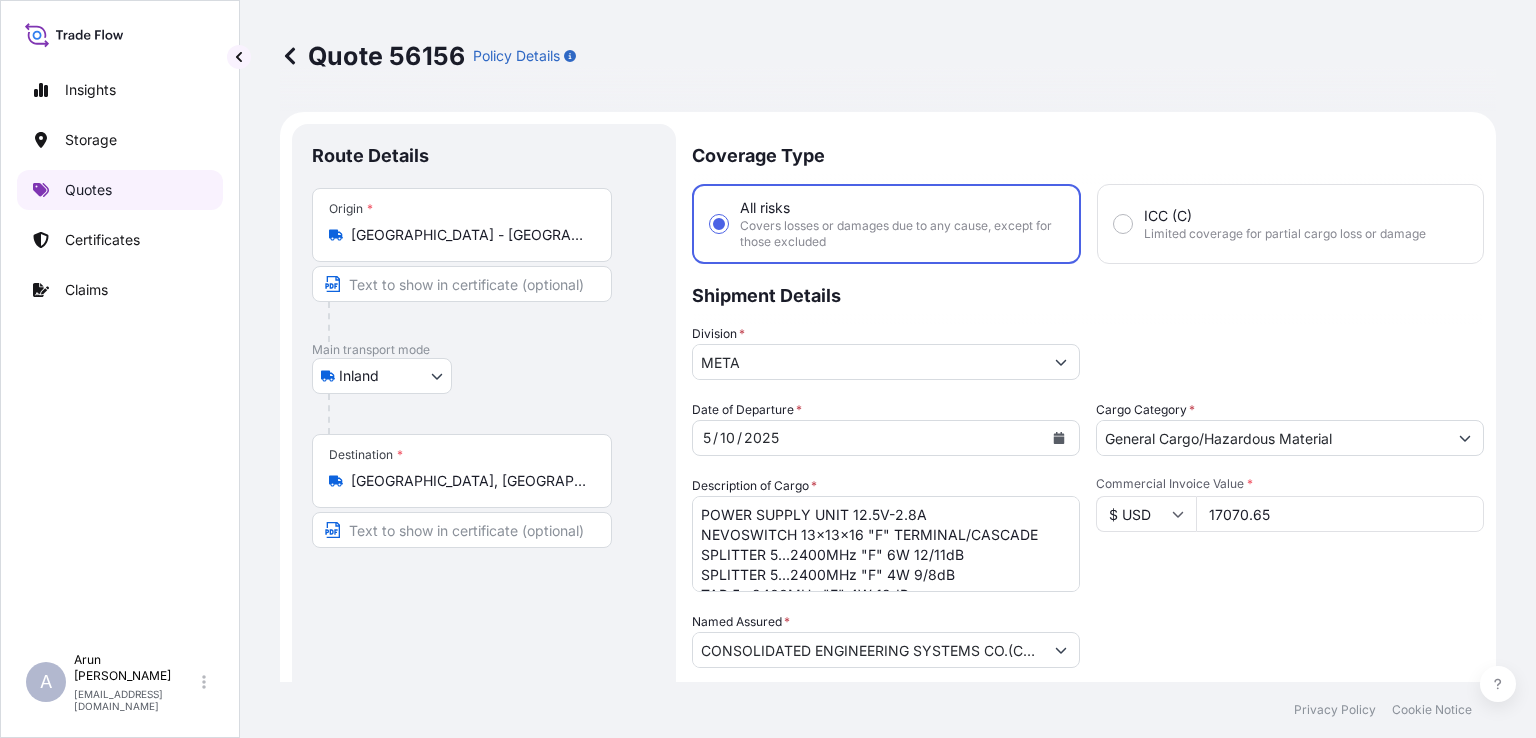 click on "Quotes" at bounding box center [120, 190] 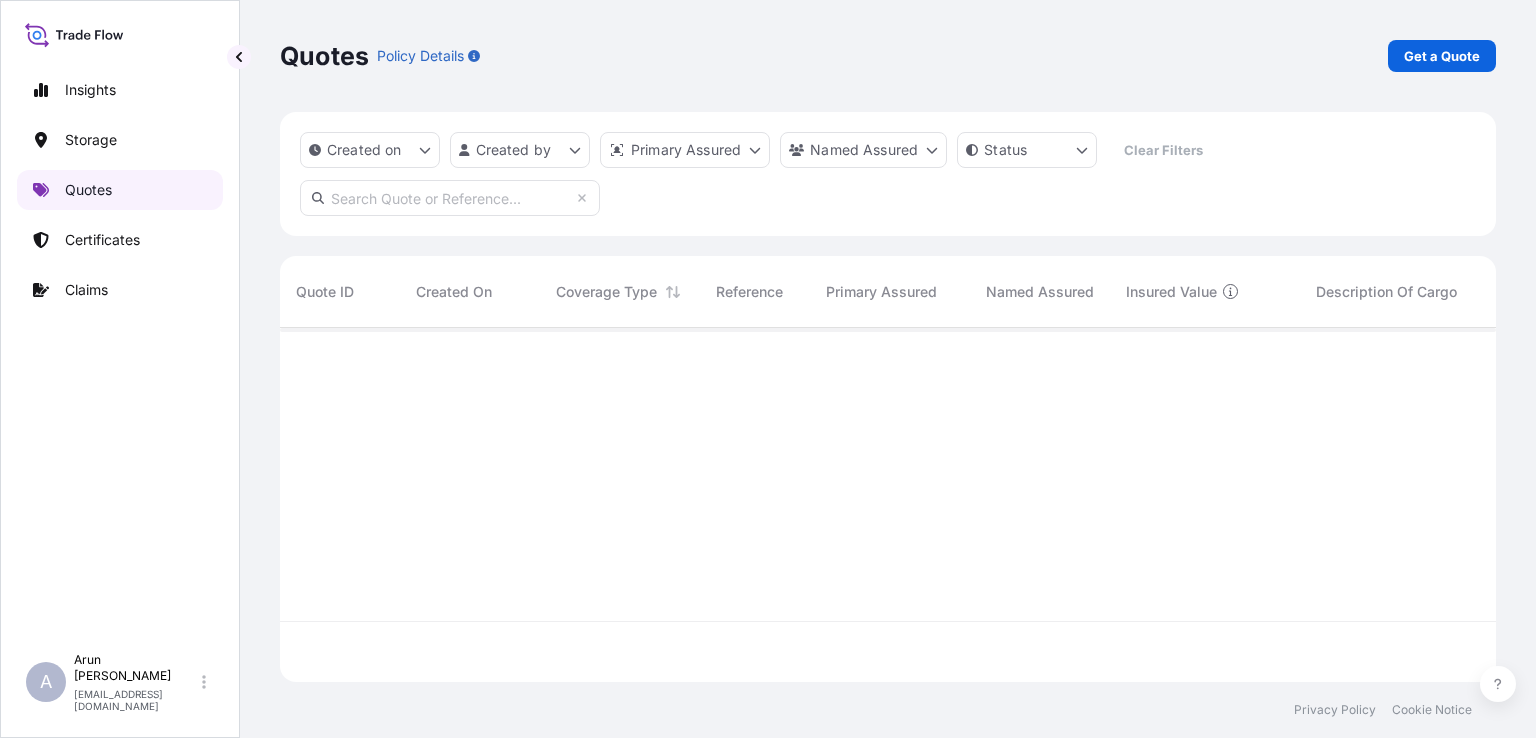 scroll, scrollTop: 16, scrollLeft: 16, axis: both 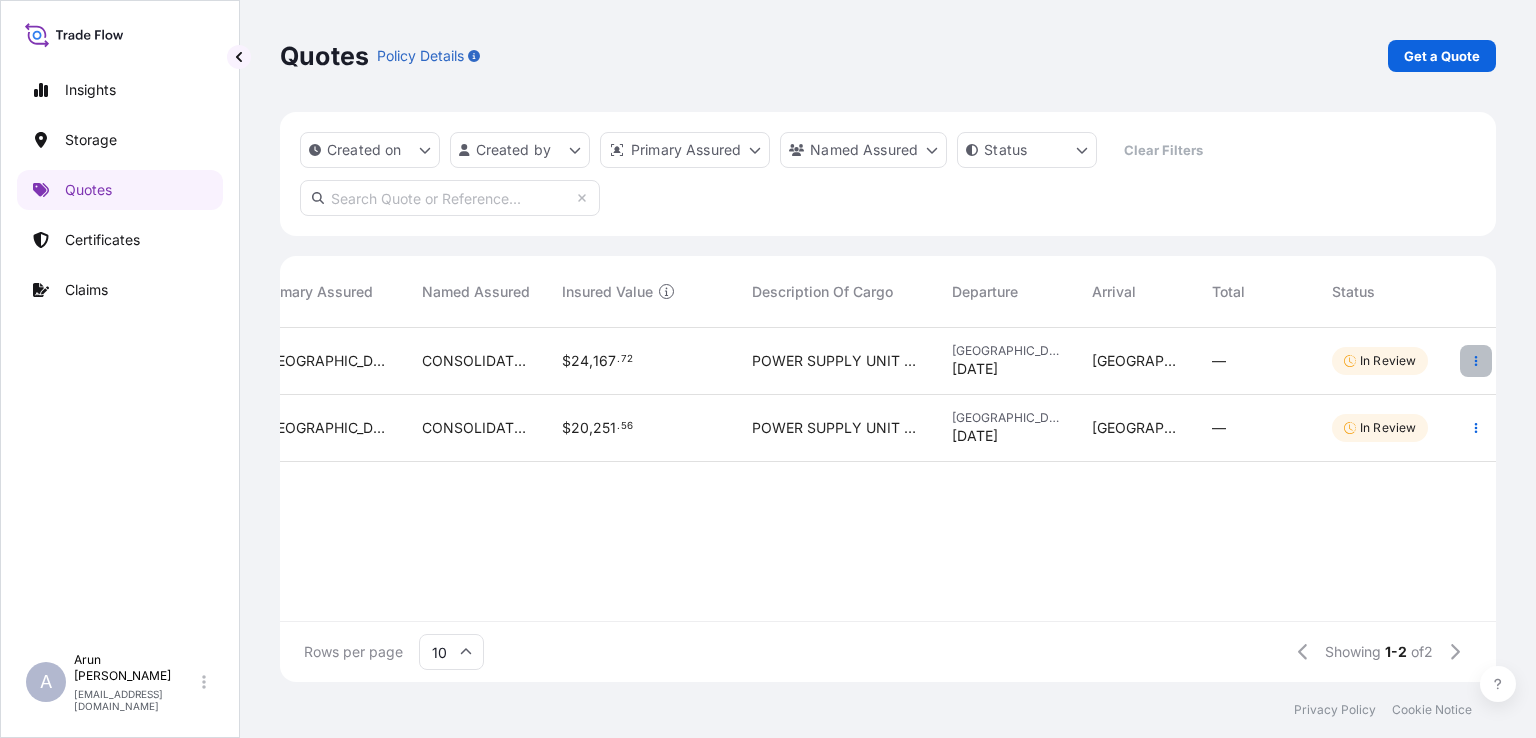 click 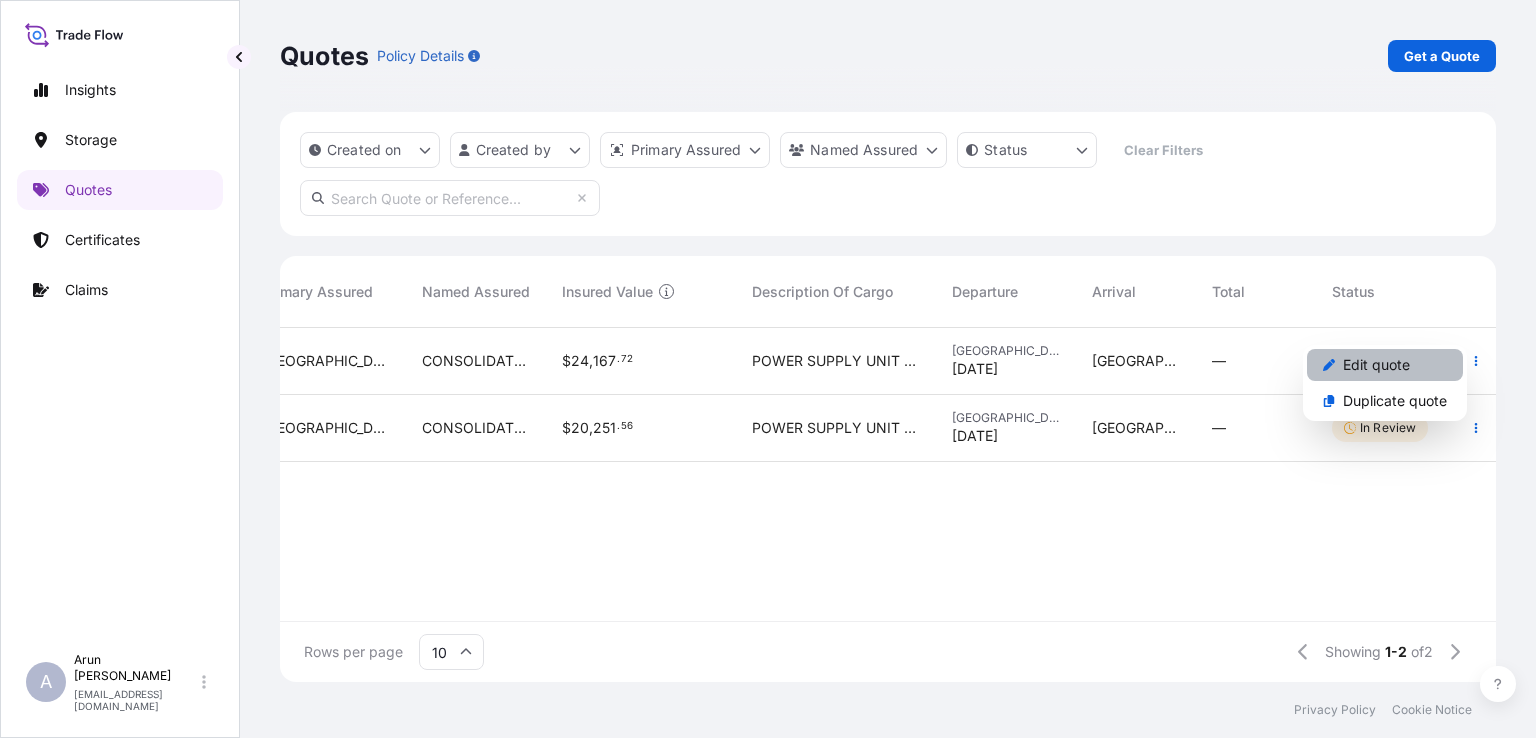click on "Edit quote" at bounding box center (1385, 365) 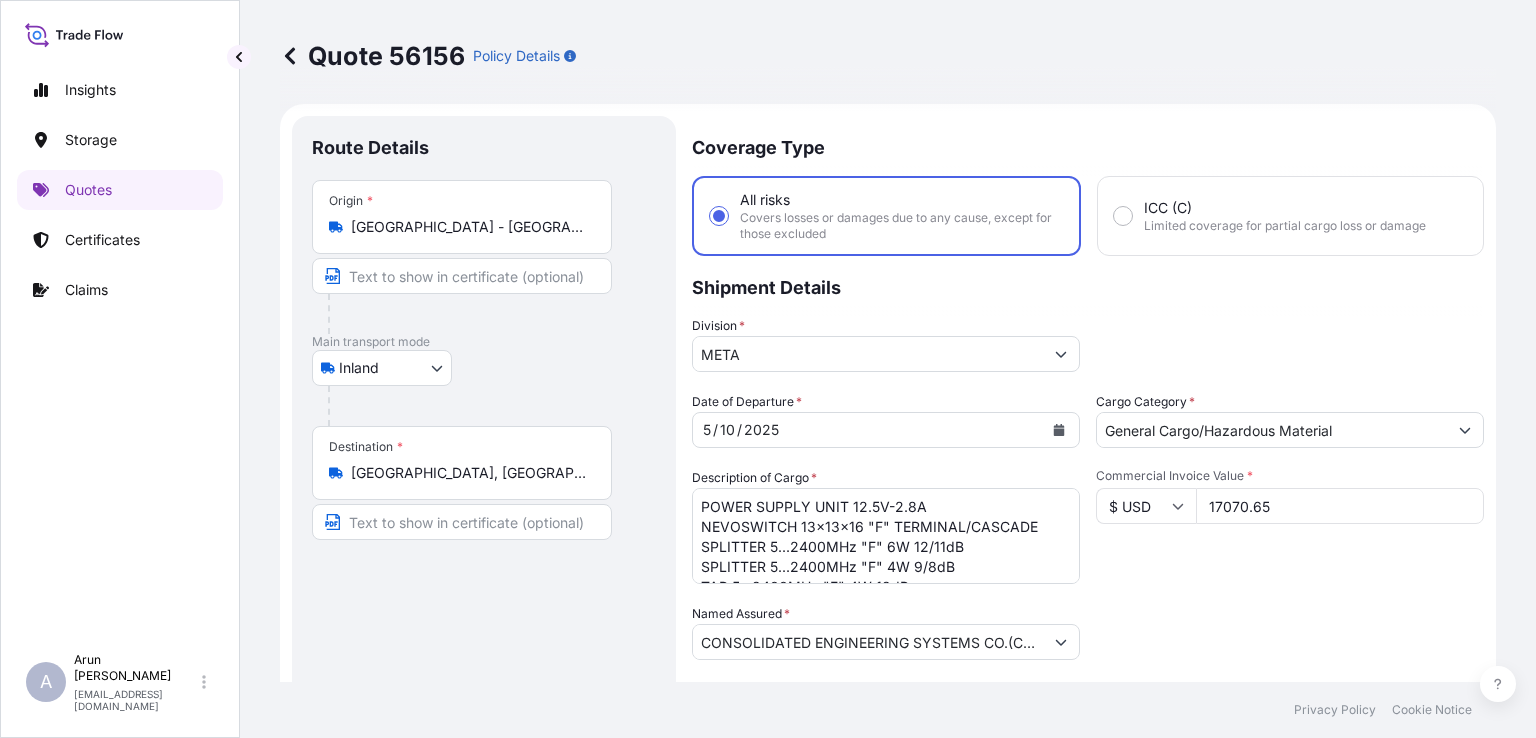 scroll, scrollTop: 0, scrollLeft: 0, axis: both 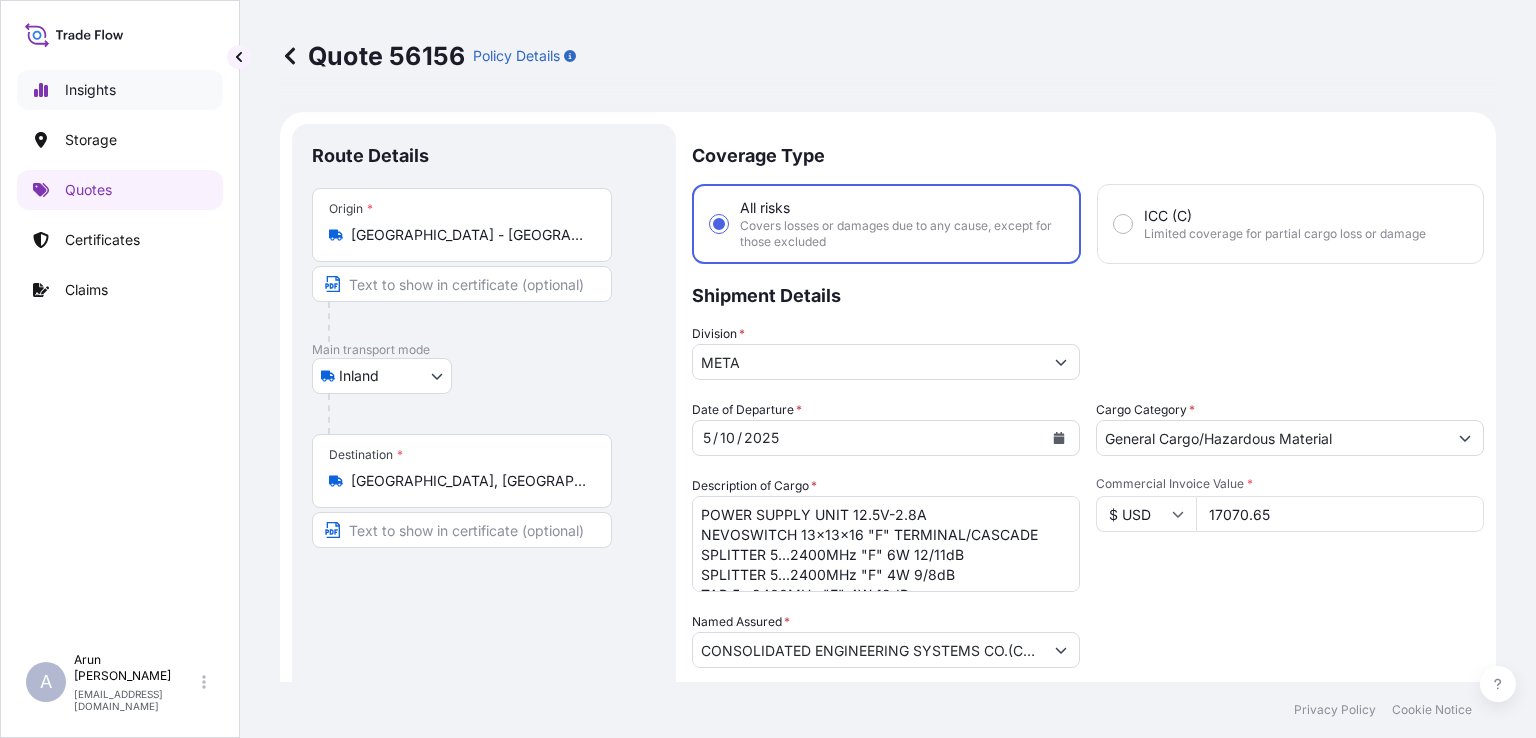 click on "Insights" at bounding box center (120, 90) 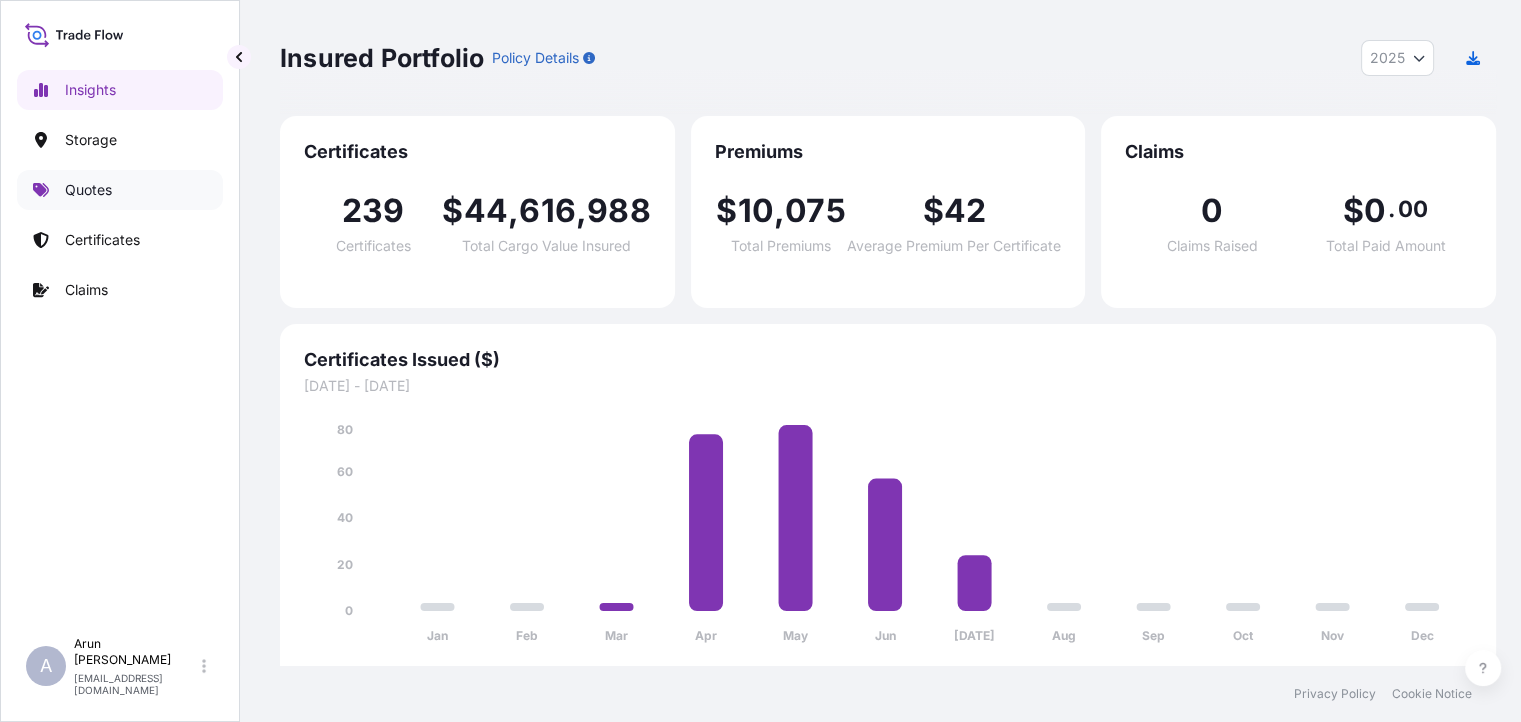 click on "Quotes" at bounding box center [88, 190] 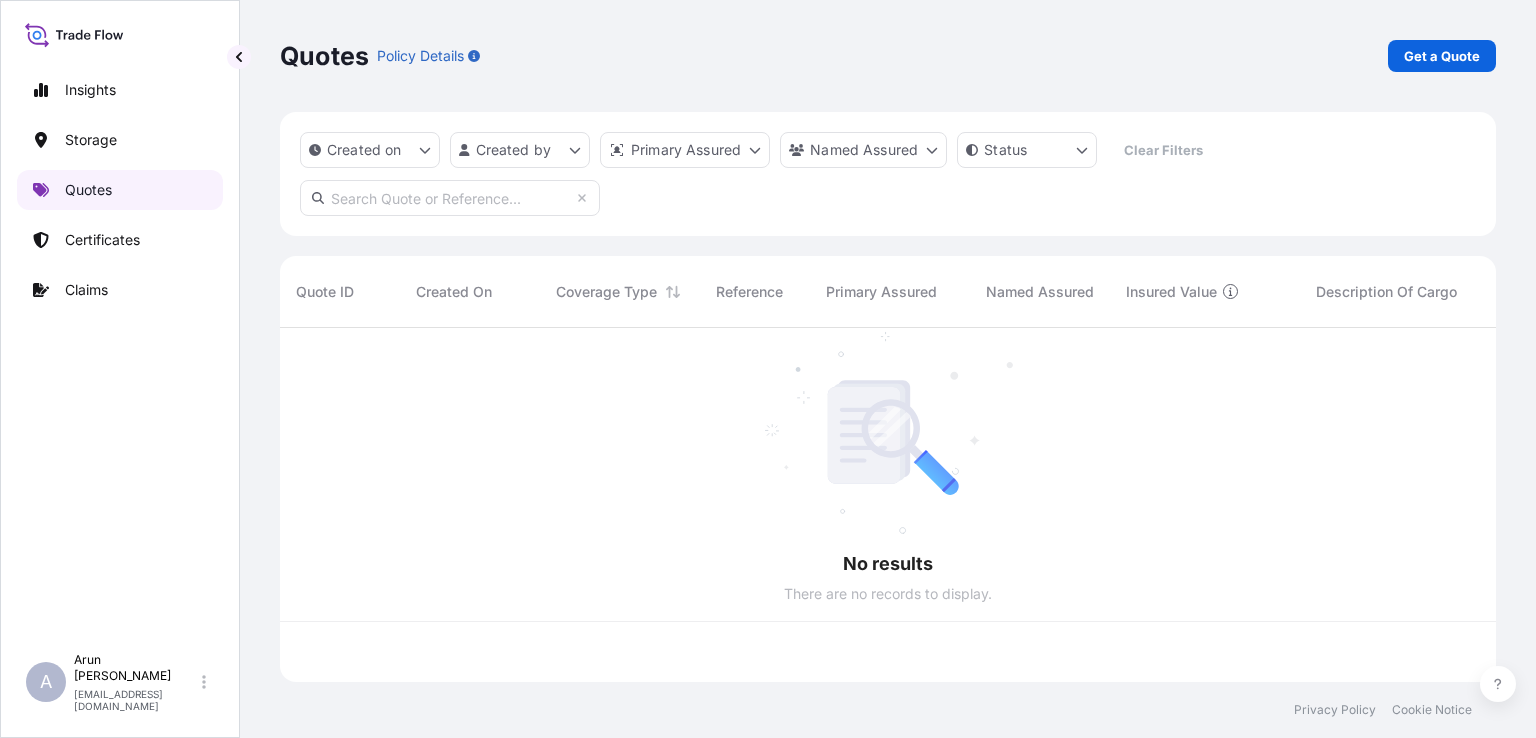 scroll, scrollTop: 16, scrollLeft: 16, axis: both 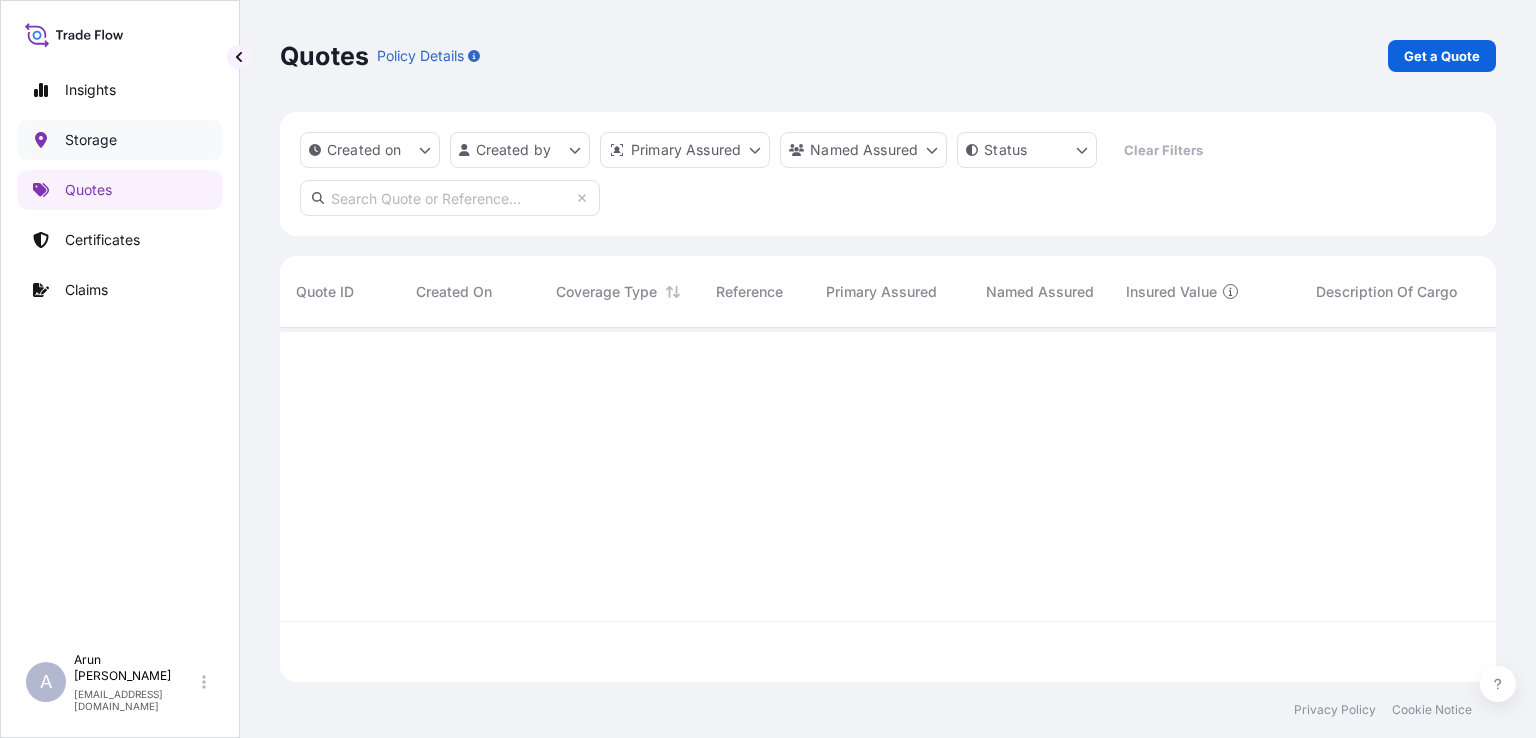 click on "Storage" at bounding box center [91, 140] 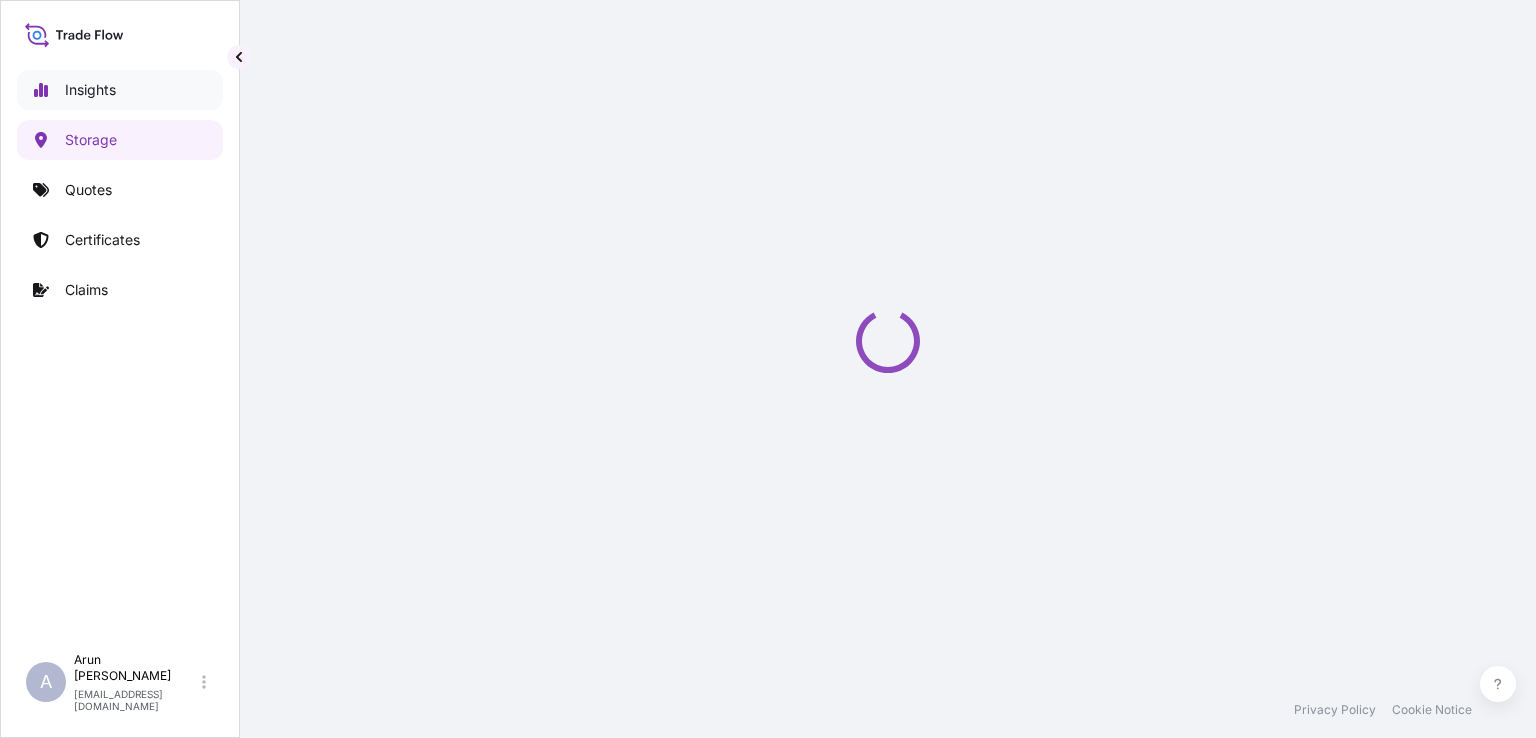 click on "Insights" at bounding box center [120, 90] 